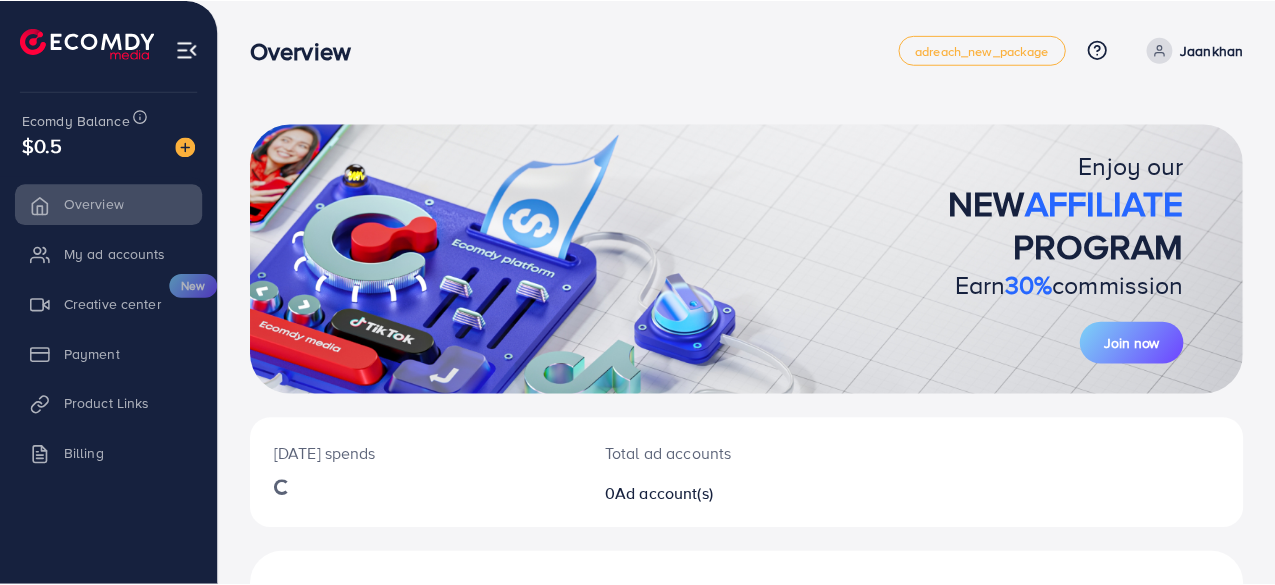 scroll, scrollTop: 0, scrollLeft: 0, axis: both 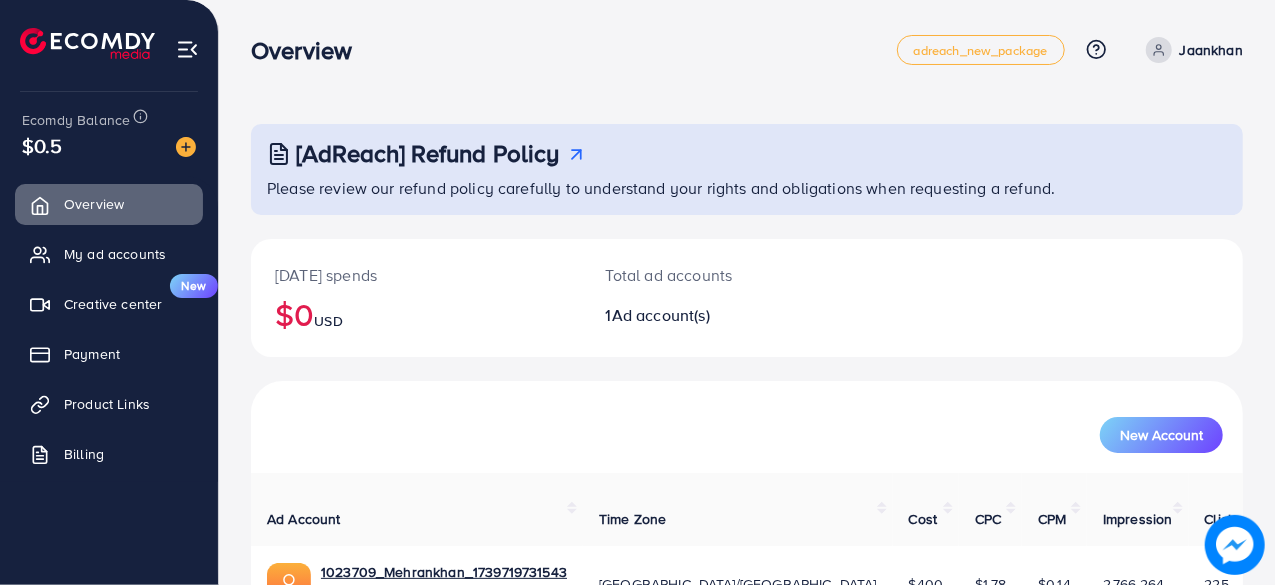 click on "Jaankhan" at bounding box center (1211, 50) 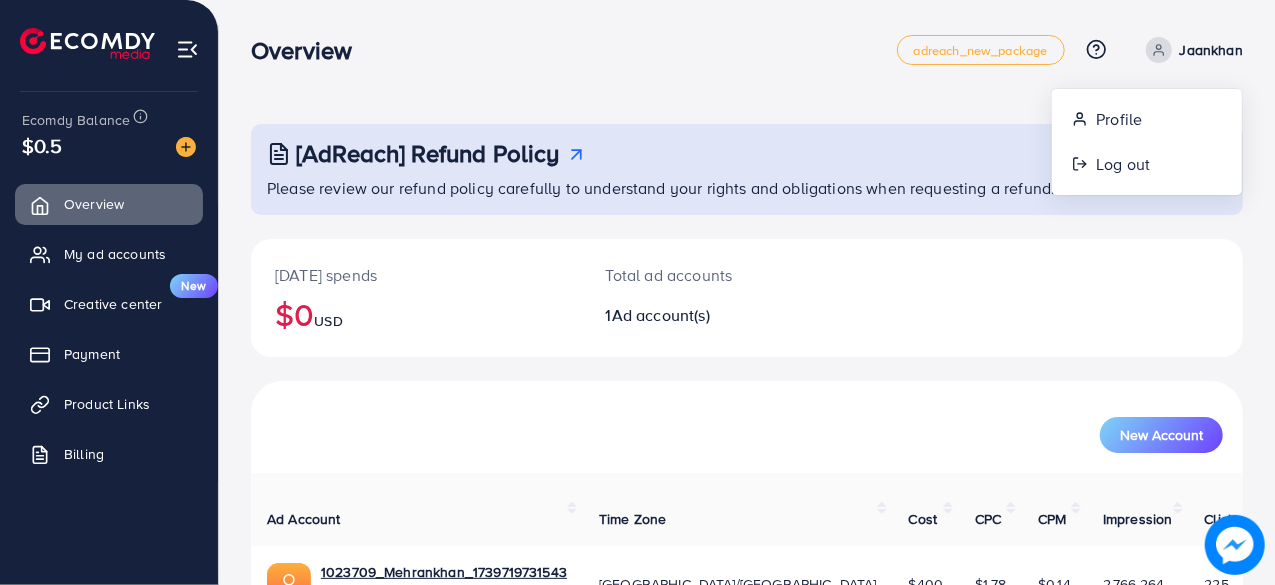 click on "[AdReach] Refund Policy   Please review our refund policy carefully to understand your rights and obligations when requesting a refund." at bounding box center (747, 169) 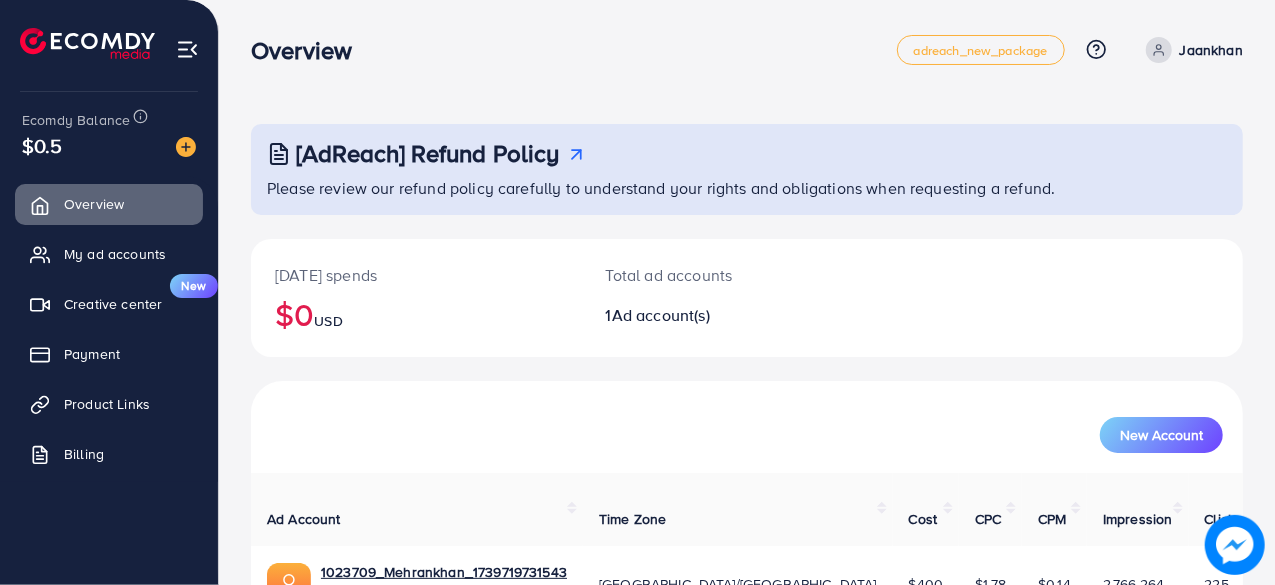 click at bounding box center (187, 49) 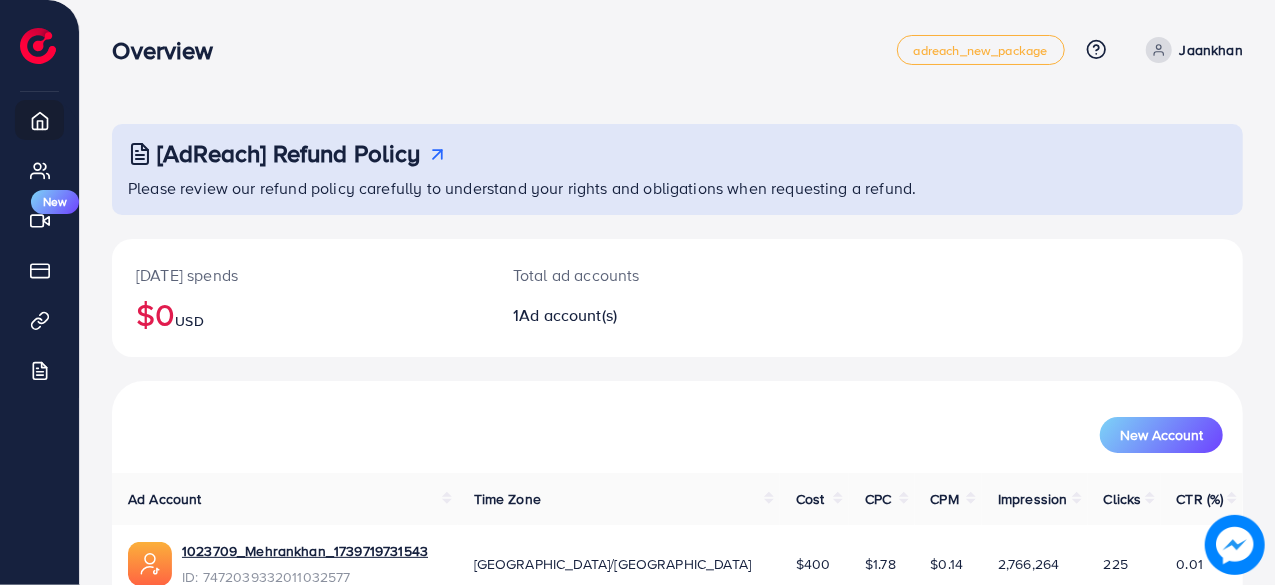 click on "Jaankhan" at bounding box center (1190, 50) 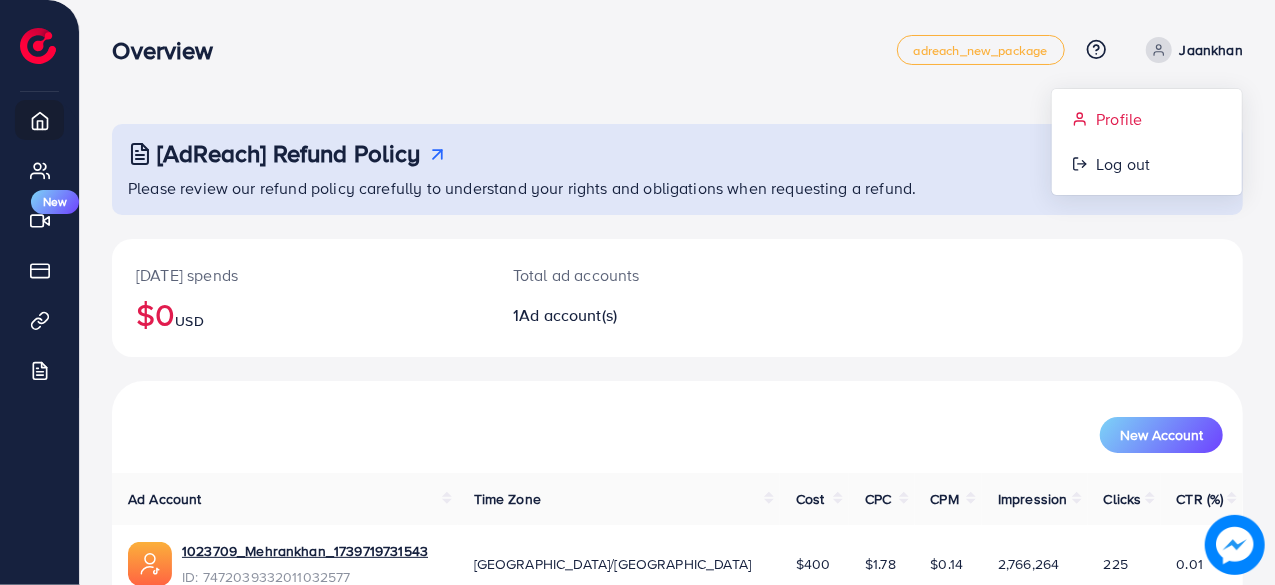 click on "Profile" at bounding box center [1119, 119] 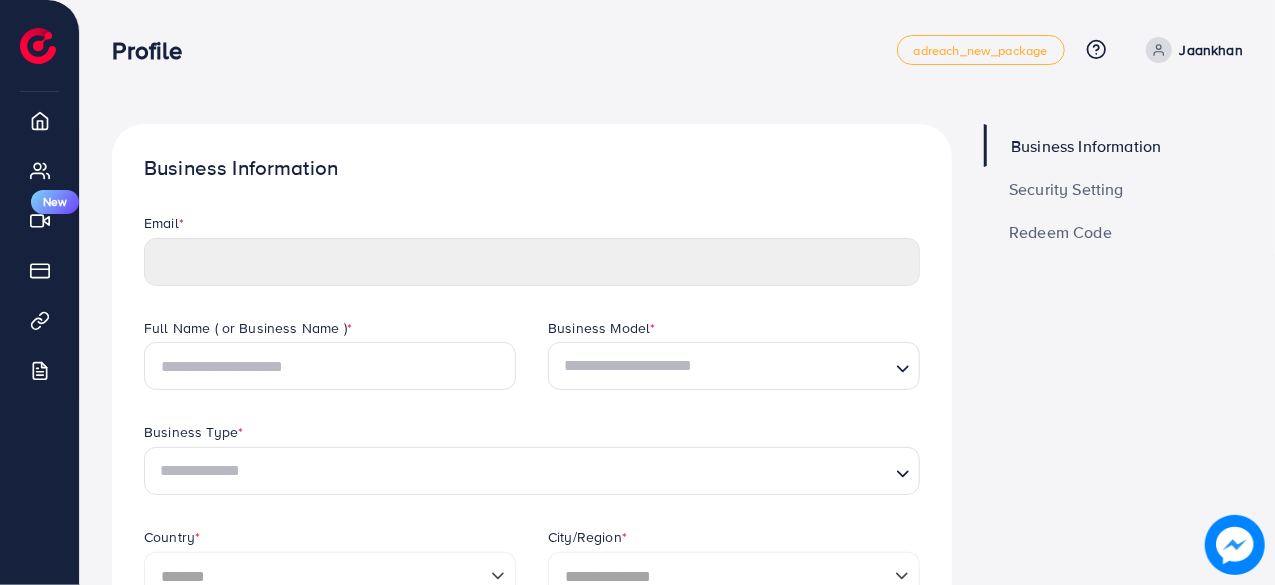 type on "**********" 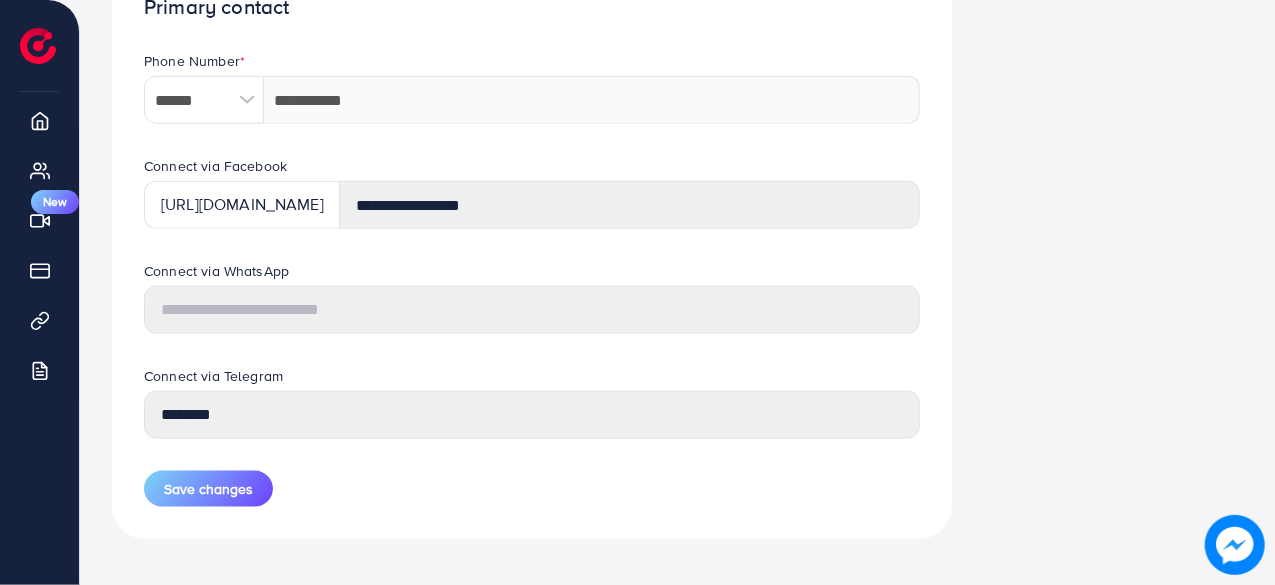 scroll, scrollTop: 987, scrollLeft: 0, axis: vertical 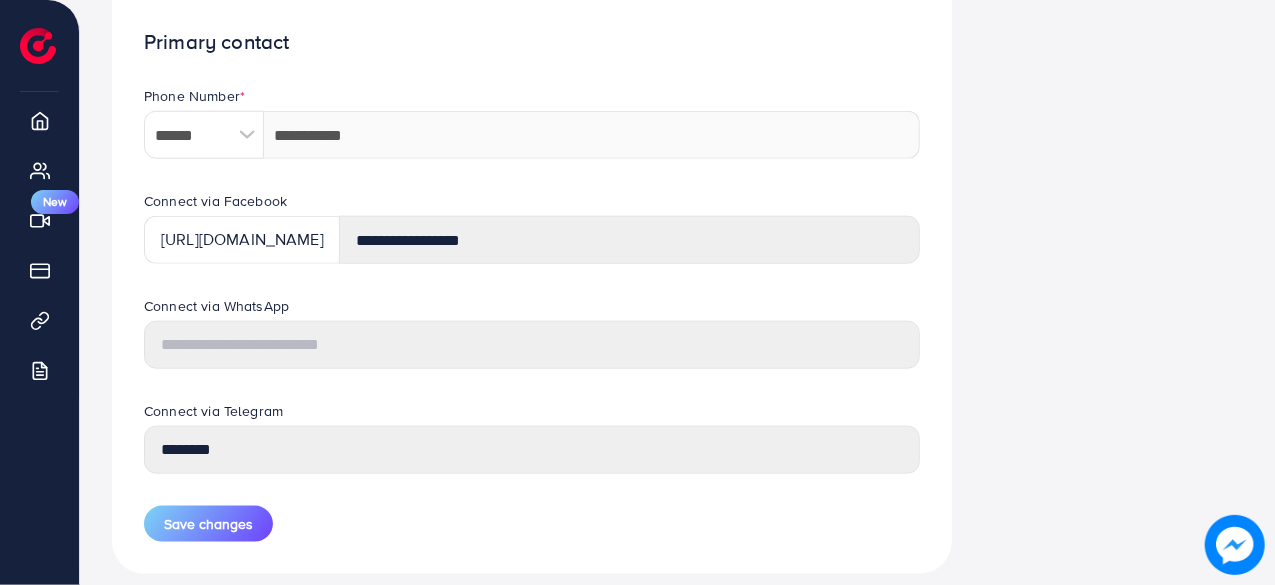 drag, startPoint x: 243, startPoint y: 122, endPoint x: 250, endPoint y: 163, distance: 41.59327 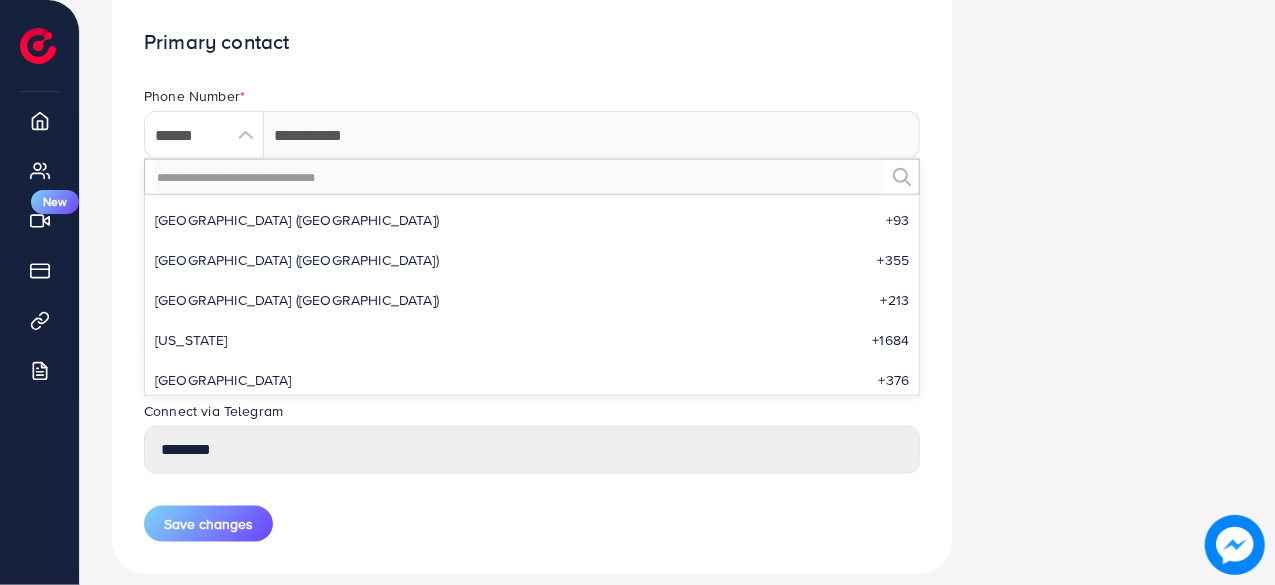 scroll, scrollTop: 6325, scrollLeft: 0, axis: vertical 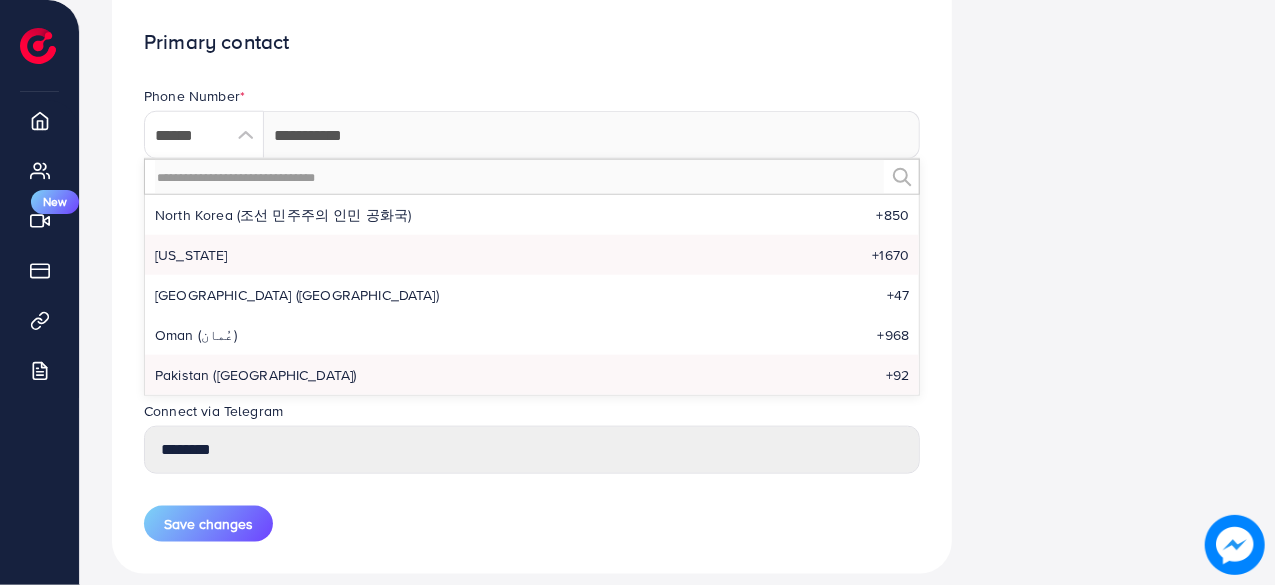 click on "Northern Mariana Islands +1670" at bounding box center (532, 255) 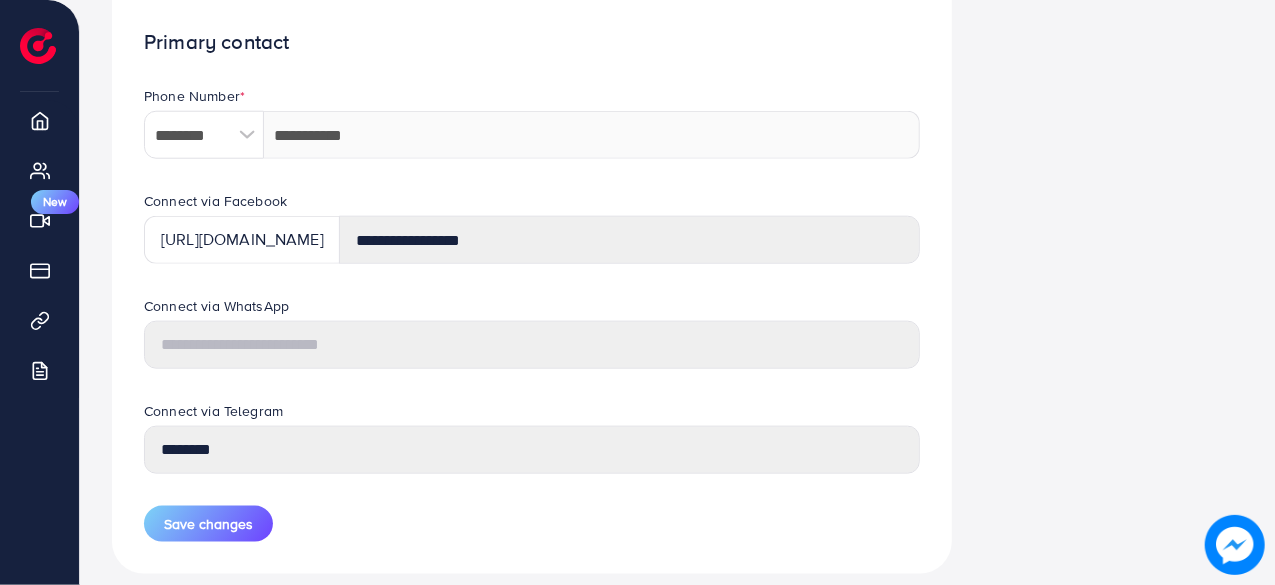 click at bounding box center [246, 135] 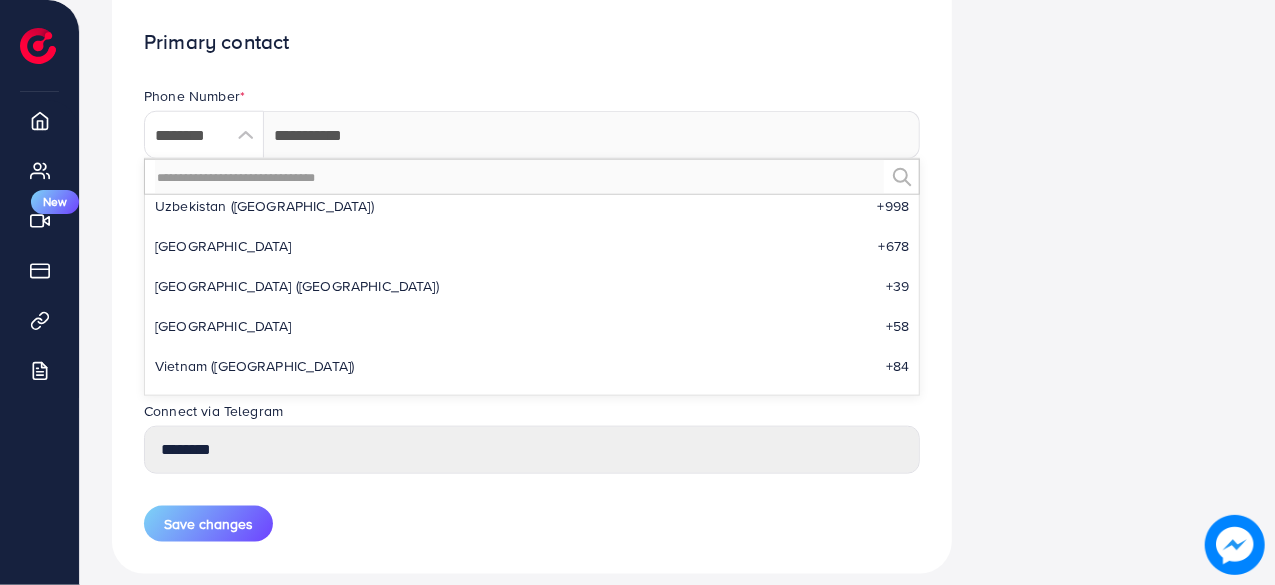 scroll, scrollTop: 9432, scrollLeft: 0, axis: vertical 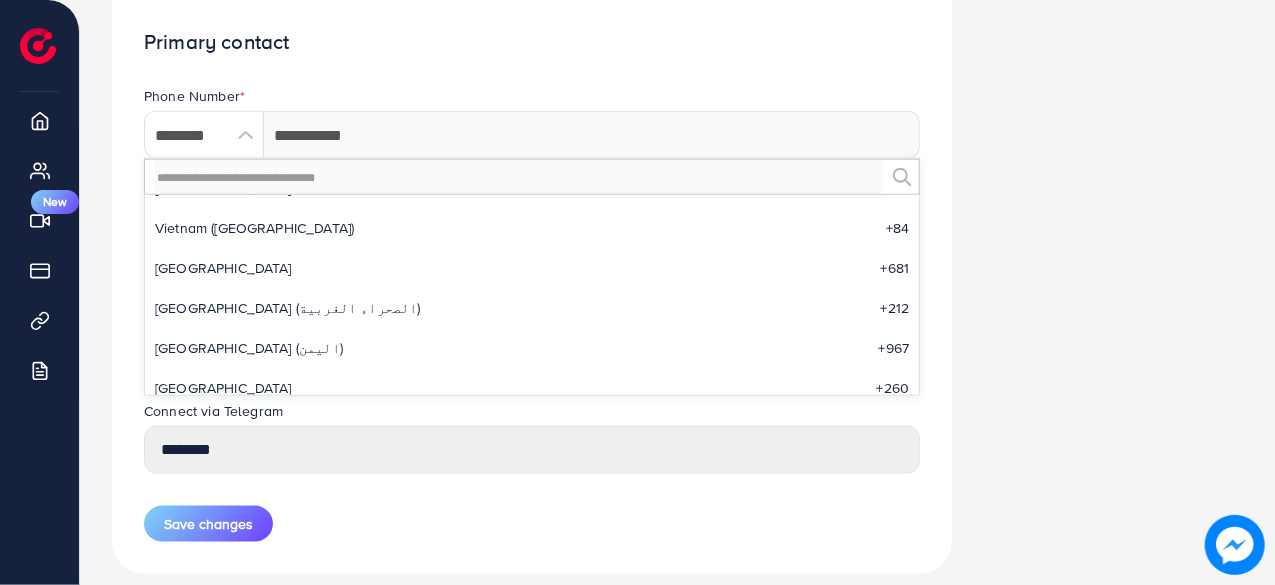 click at bounding box center (532, 177) 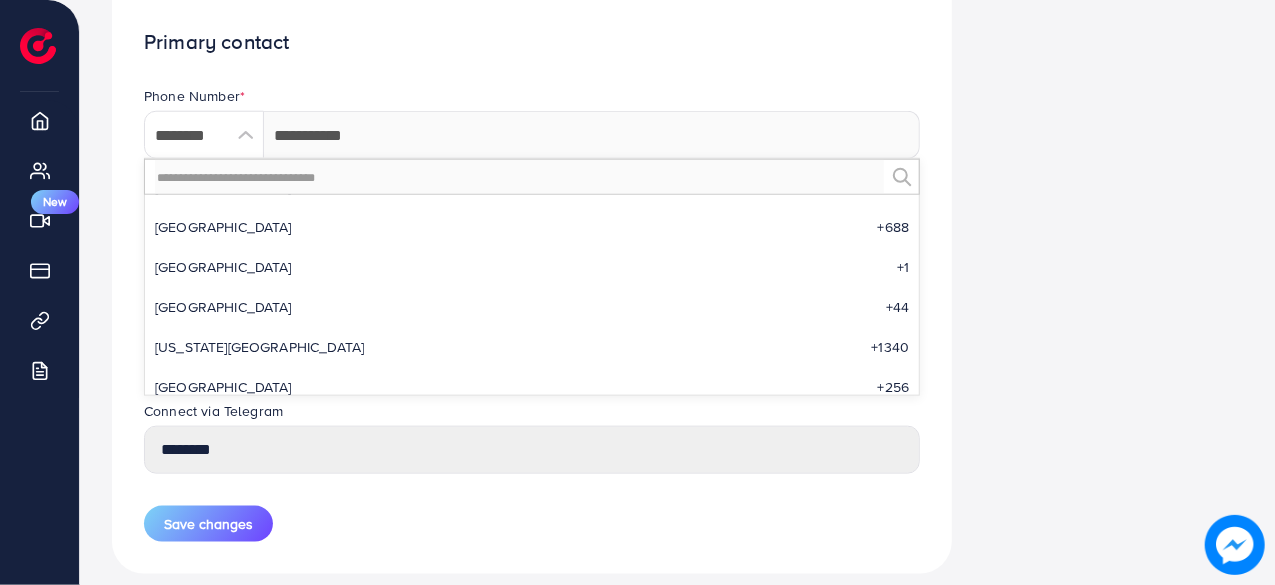 scroll, scrollTop: 8951, scrollLeft: 0, axis: vertical 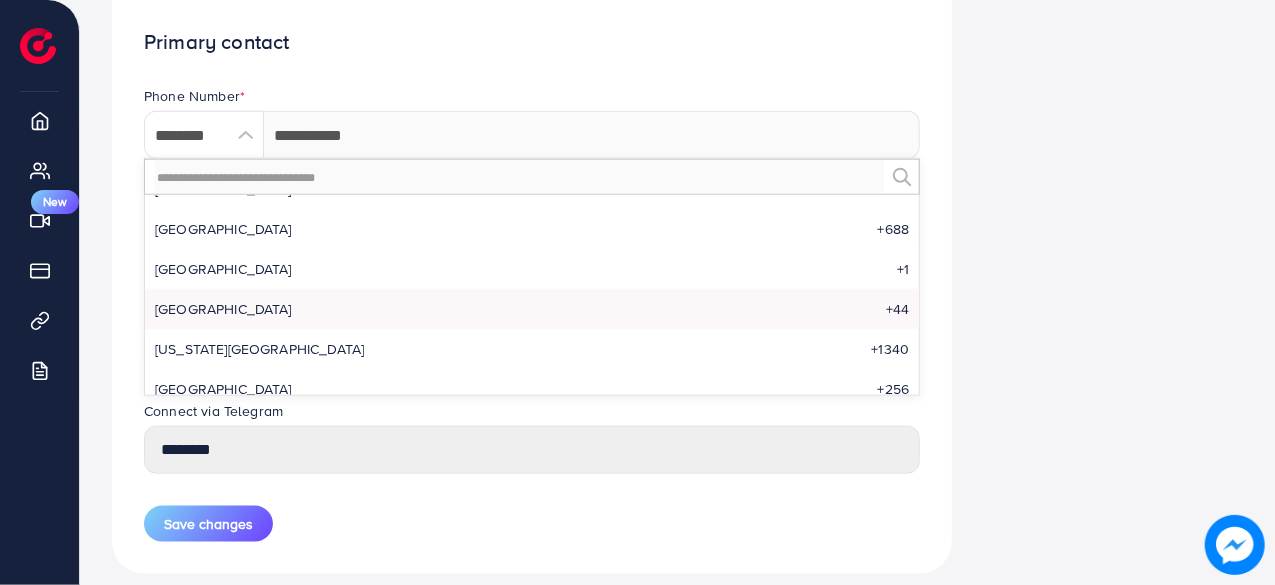 click on "United Kingdom +44" at bounding box center (532, 309) 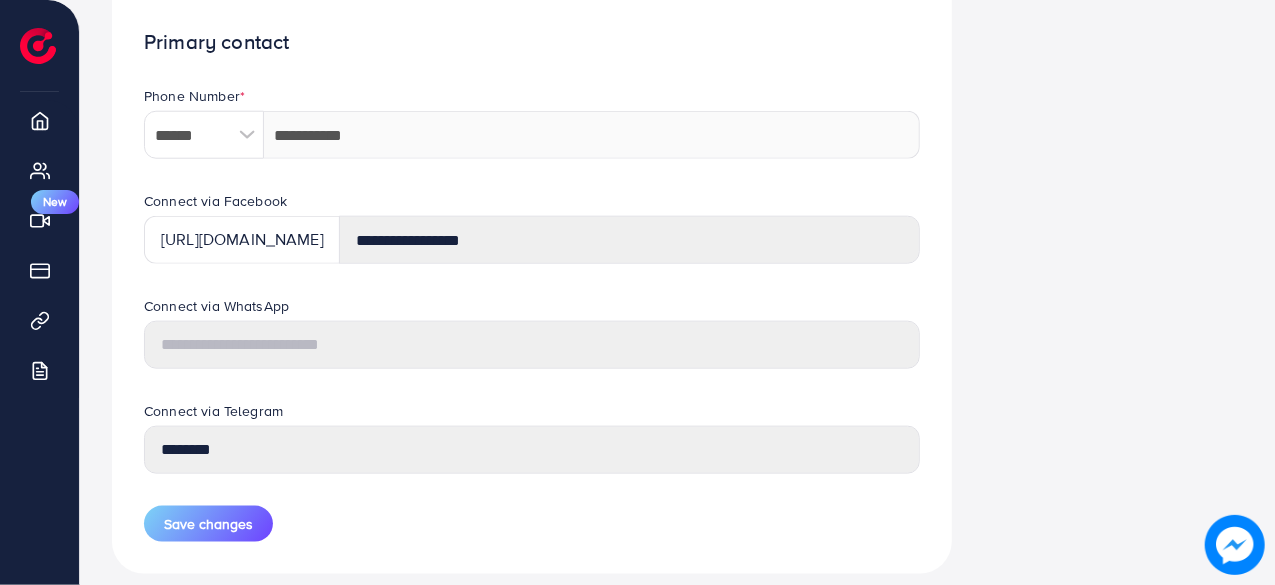 click at bounding box center (246, 135) 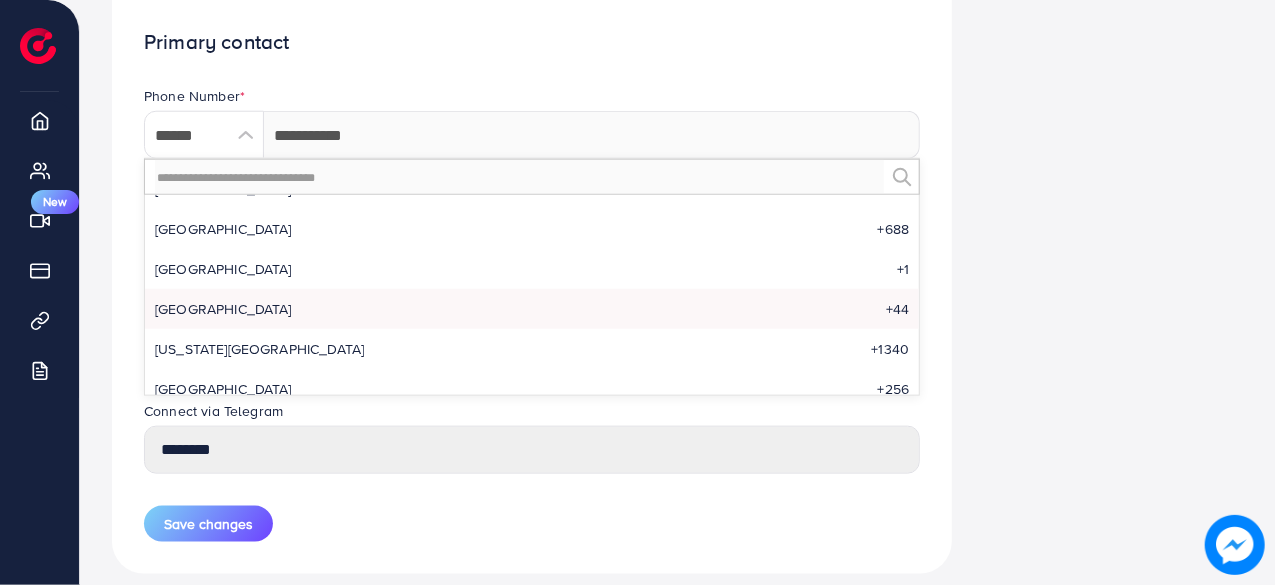 click at bounding box center (246, 135) 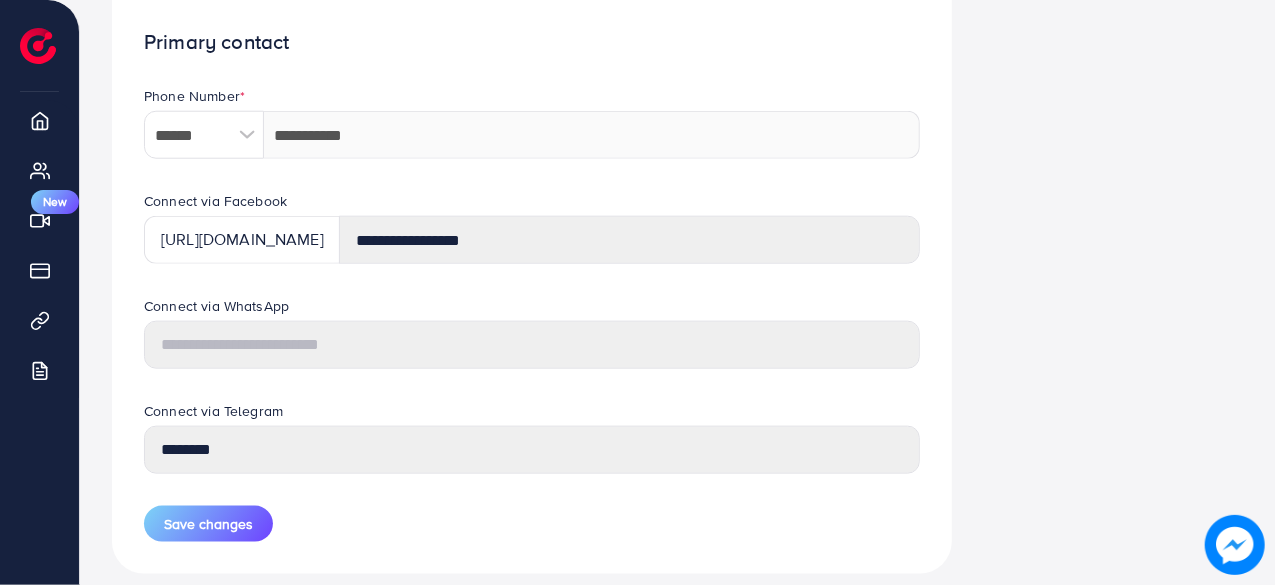 click on "Business Information Security Setting Redeem Code" at bounding box center (1113, -106) 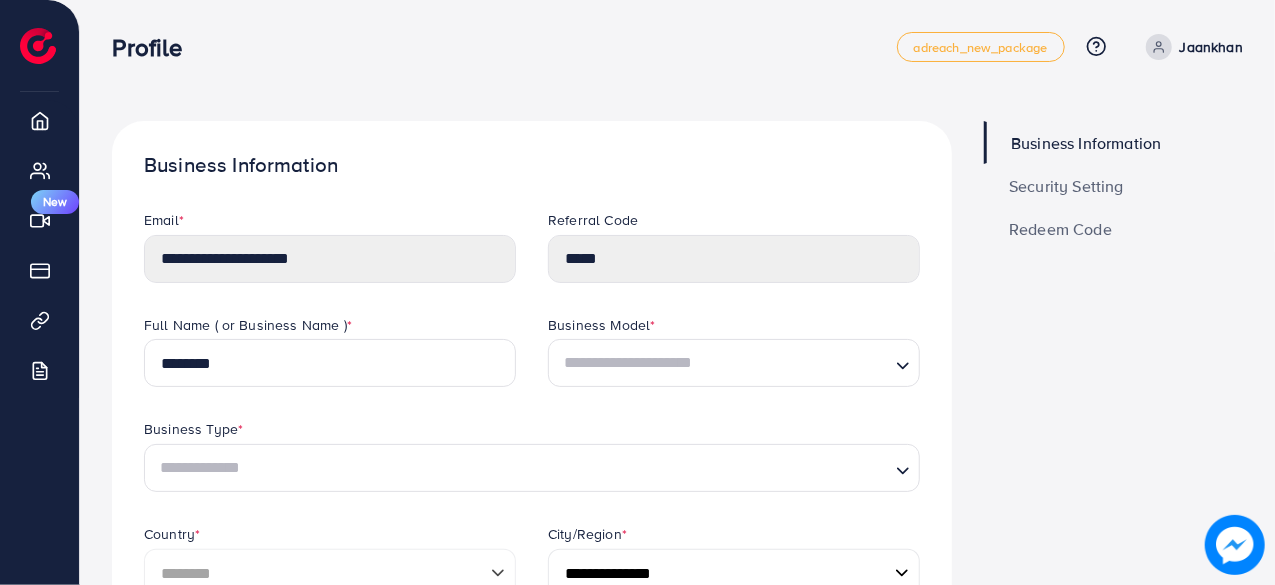 scroll, scrollTop: 0, scrollLeft: 0, axis: both 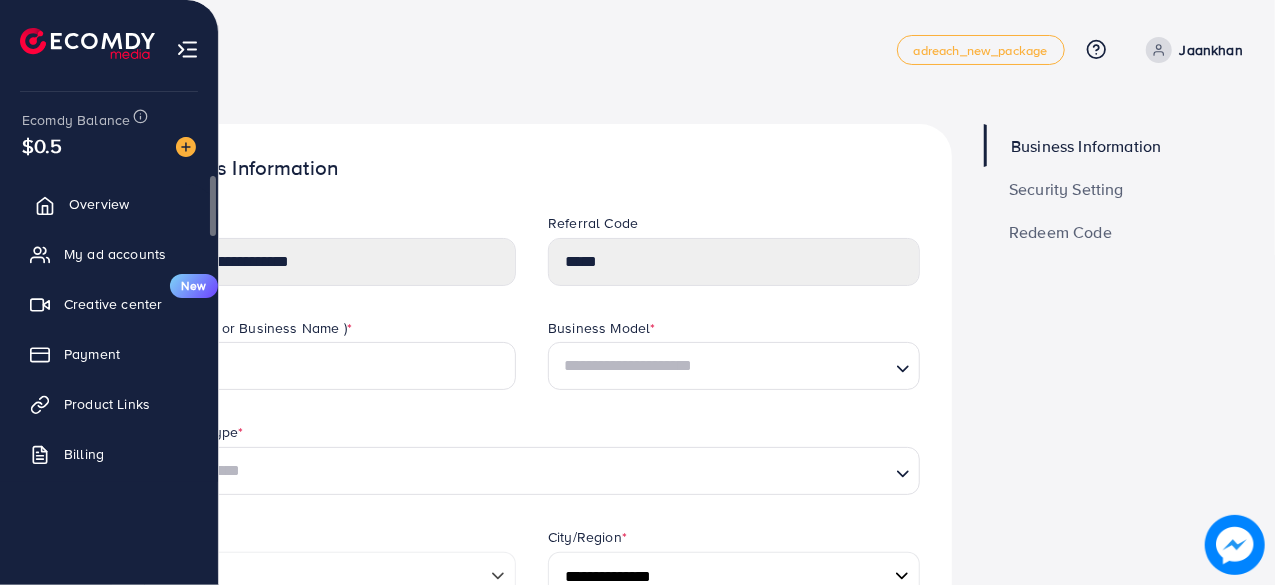 click on "Overview" at bounding box center [99, 204] 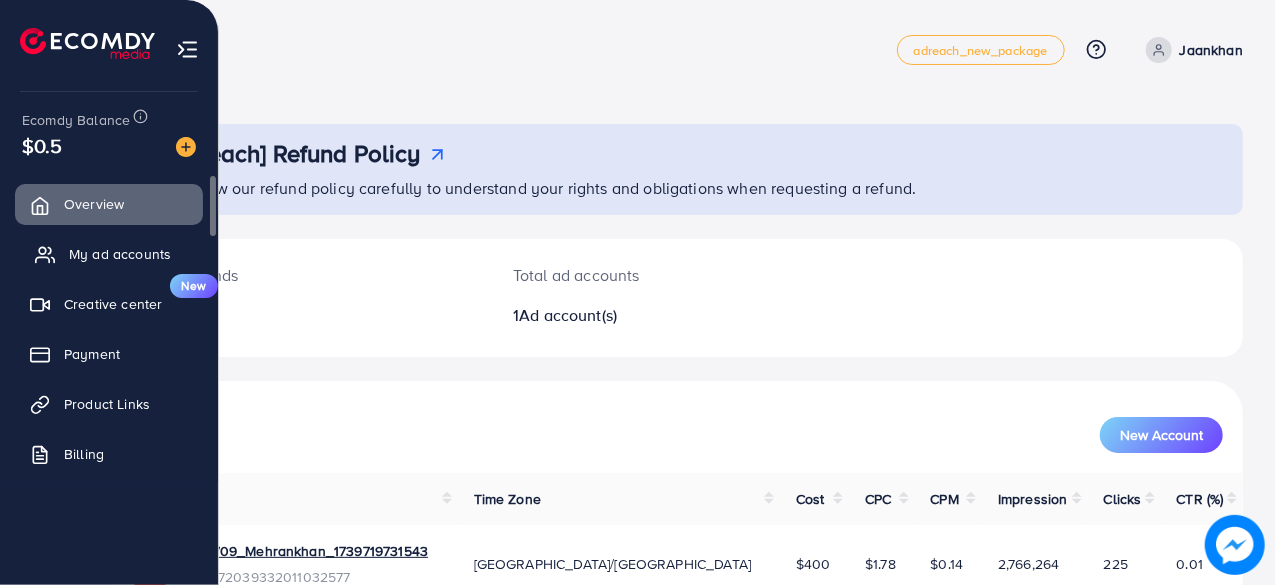 click on "My ad accounts" at bounding box center [120, 254] 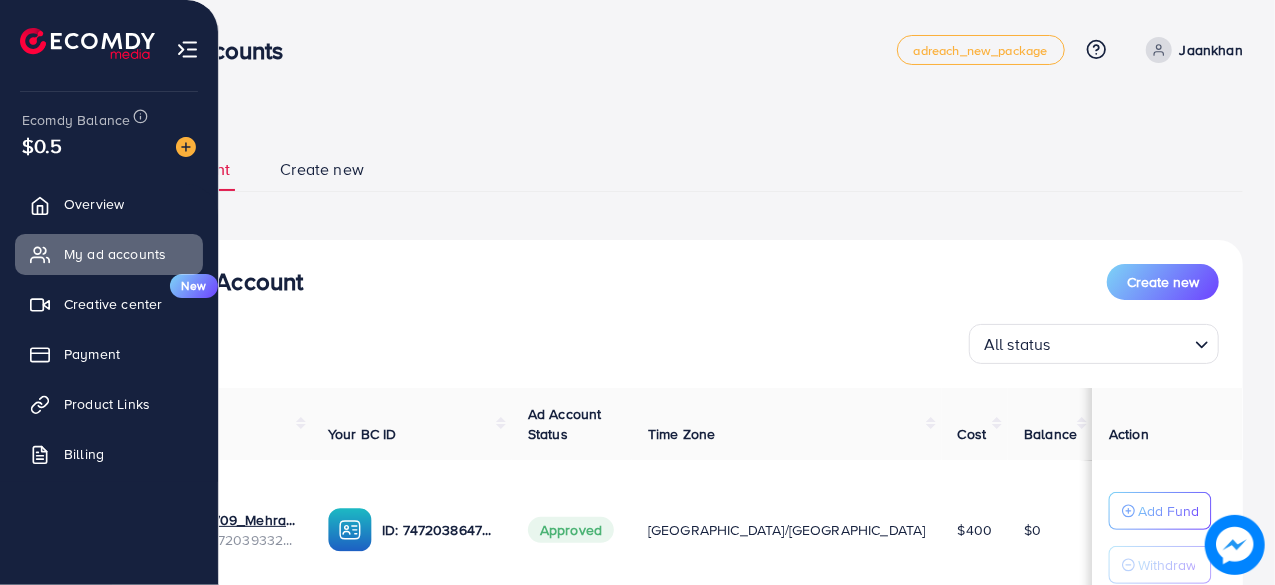 click on "Ecomdy Balance  $0.5" at bounding box center (109, 134) 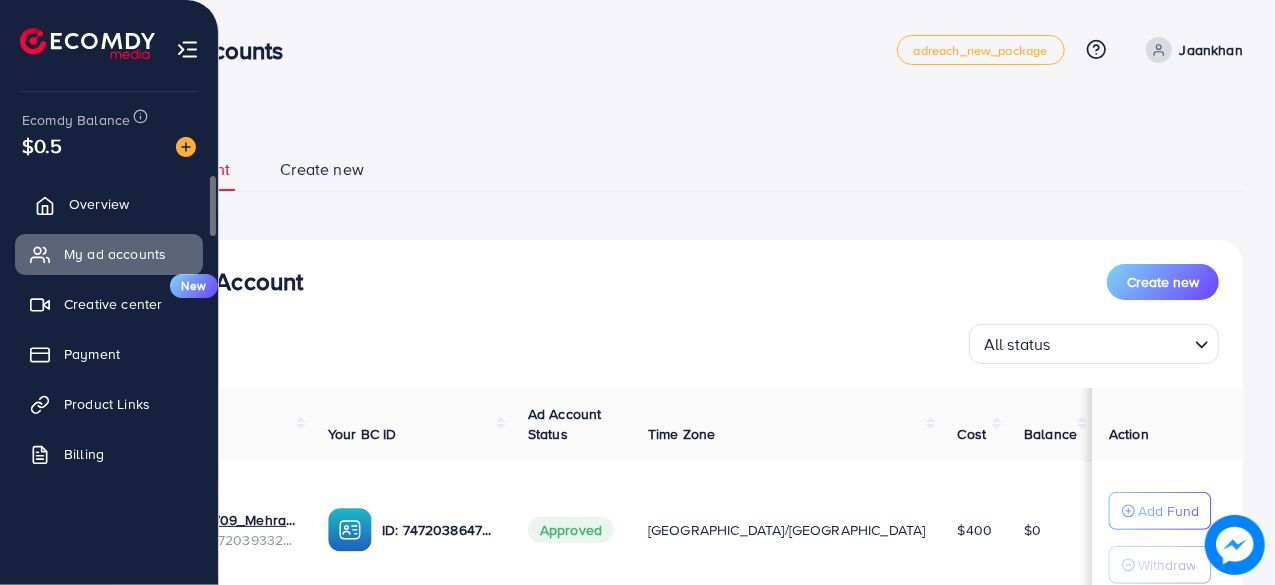 click on "Overview" at bounding box center (99, 204) 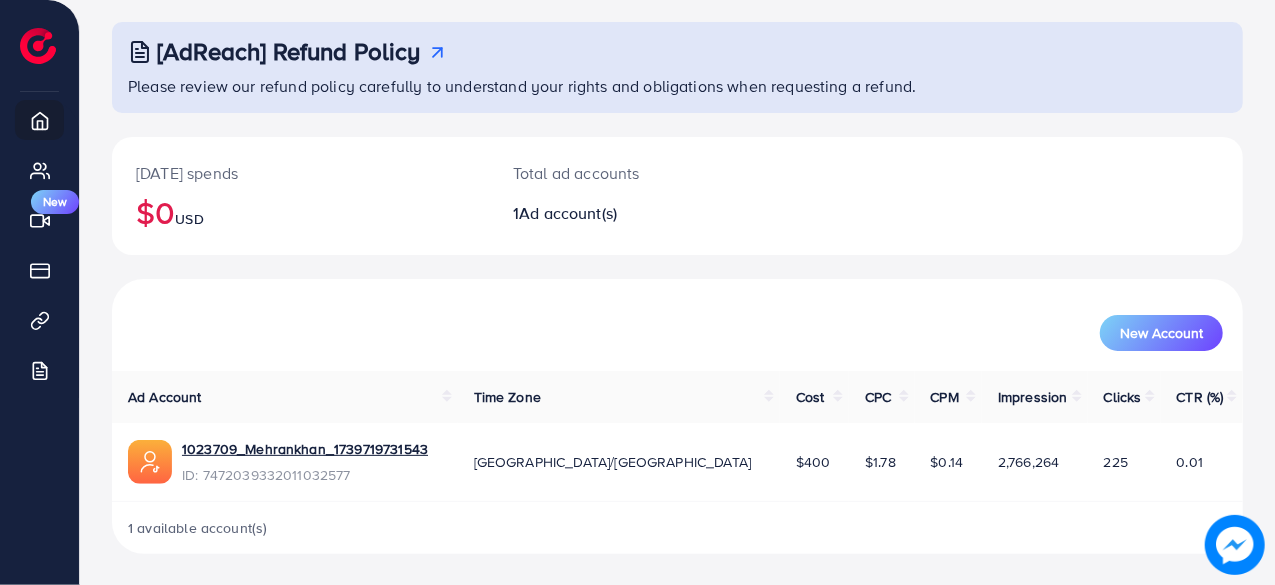 scroll, scrollTop: 0, scrollLeft: 0, axis: both 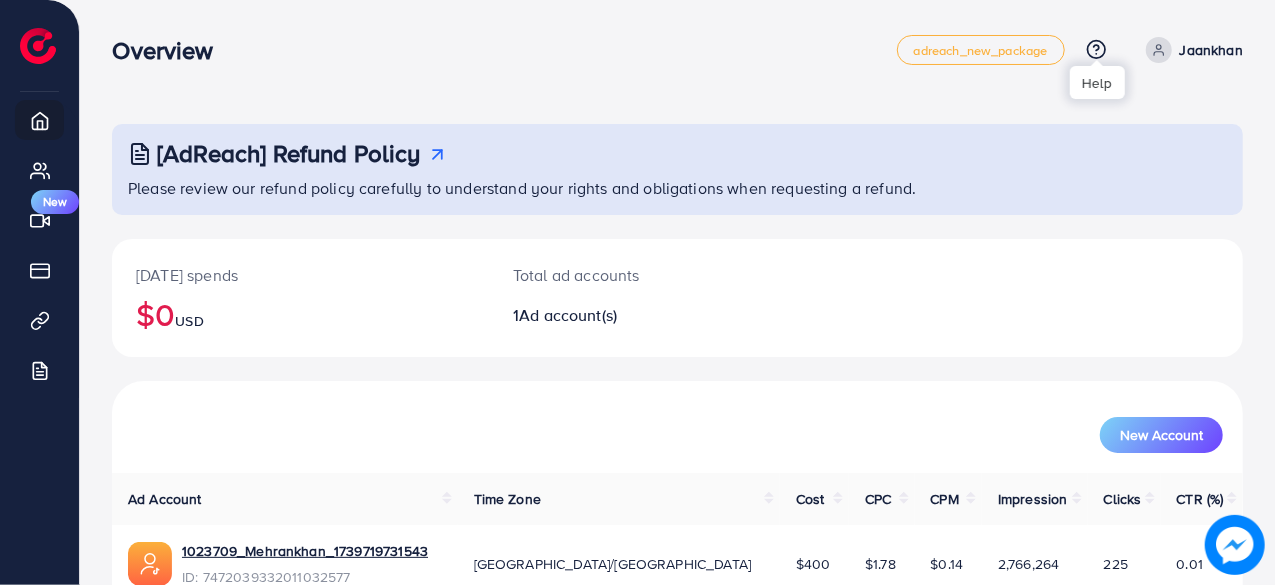 click 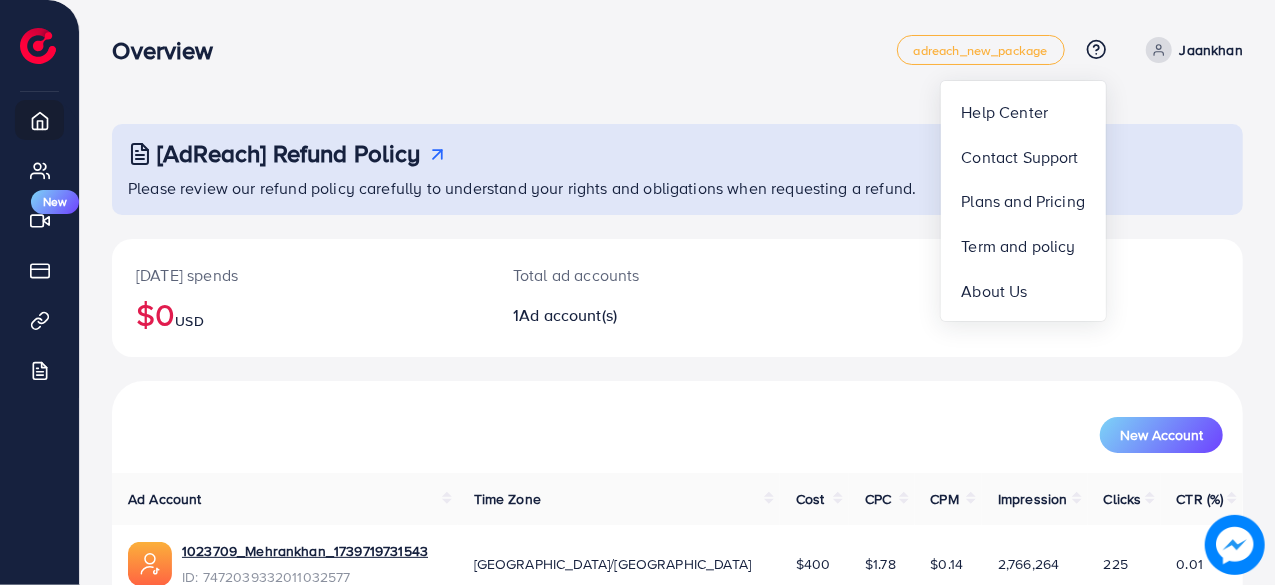 drag, startPoint x: 1264, startPoint y: 135, endPoint x: 1278, endPoint y: 75, distance: 61.611687 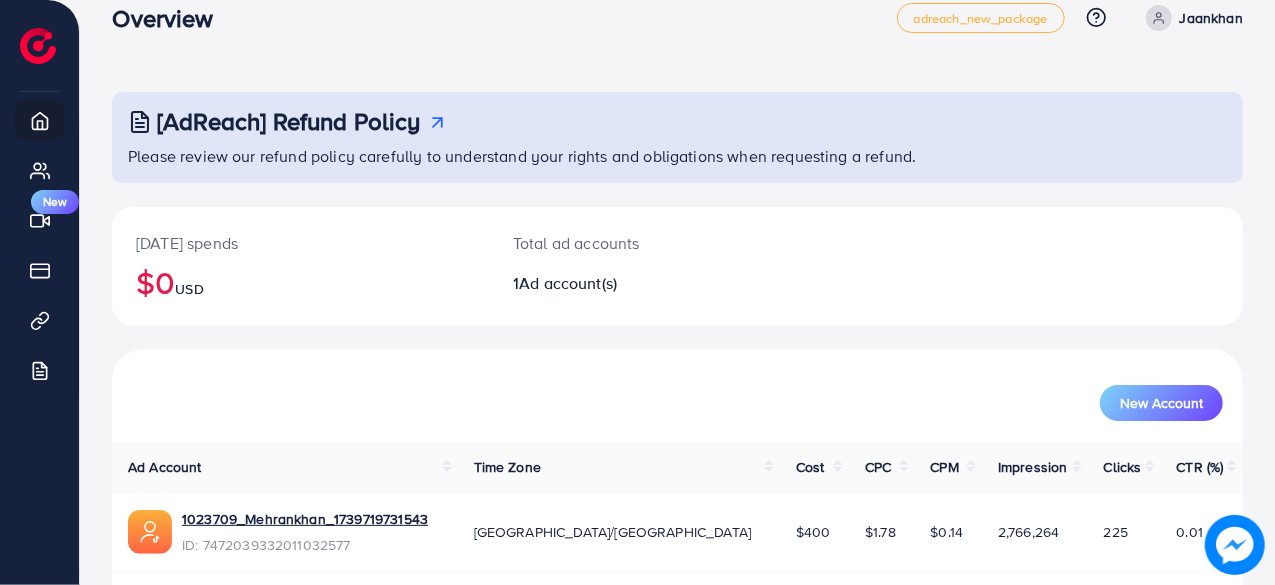 scroll, scrollTop: 0, scrollLeft: 0, axis: both 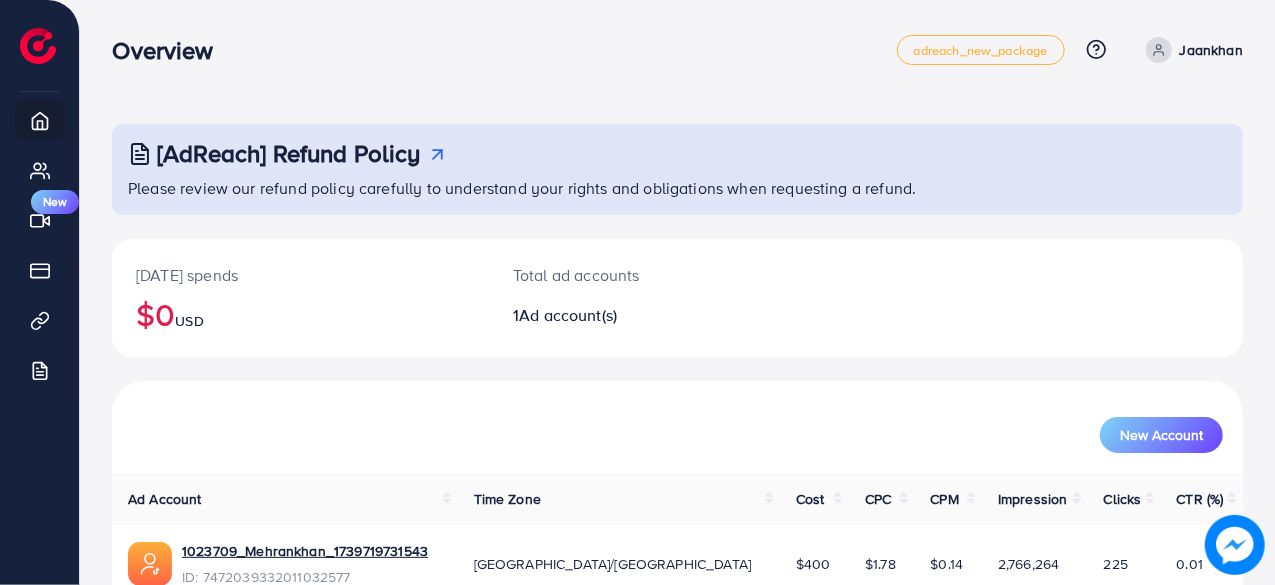 click on "Jaankhan" at bounding box center [1190, 50] 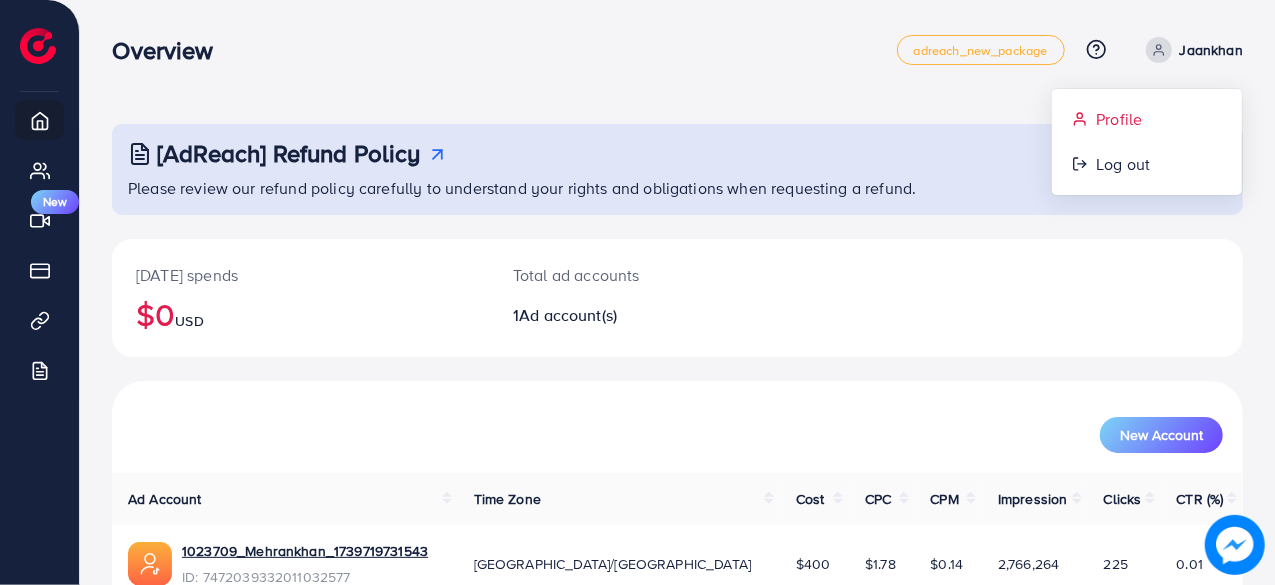click on "Profile" at bounding box center [1147, 119] 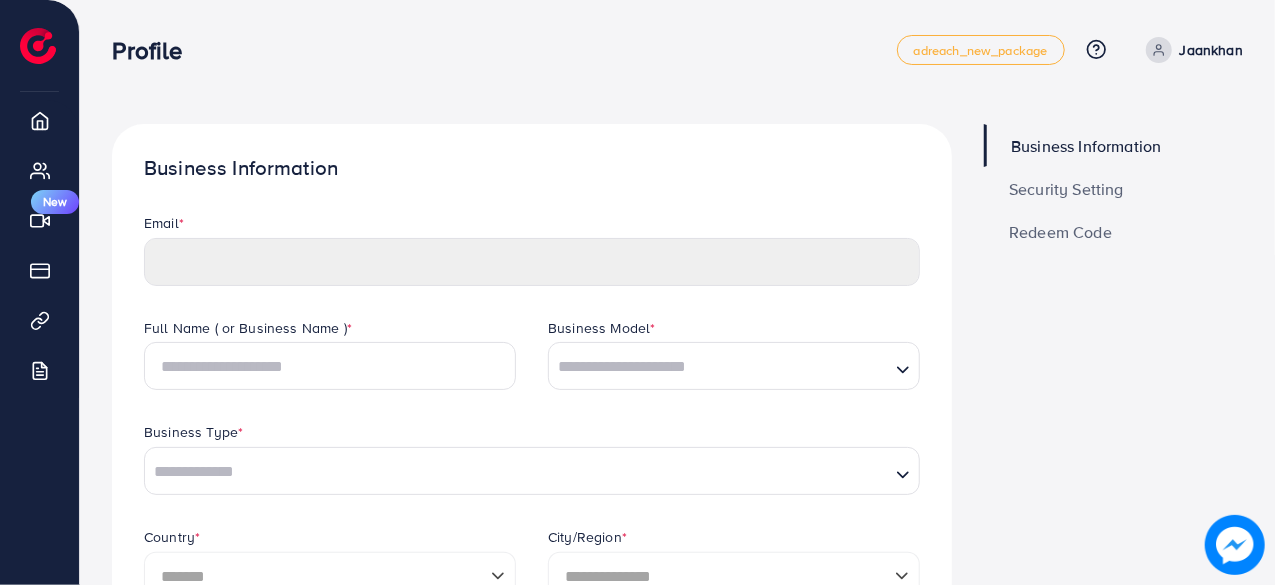 type on "**********" 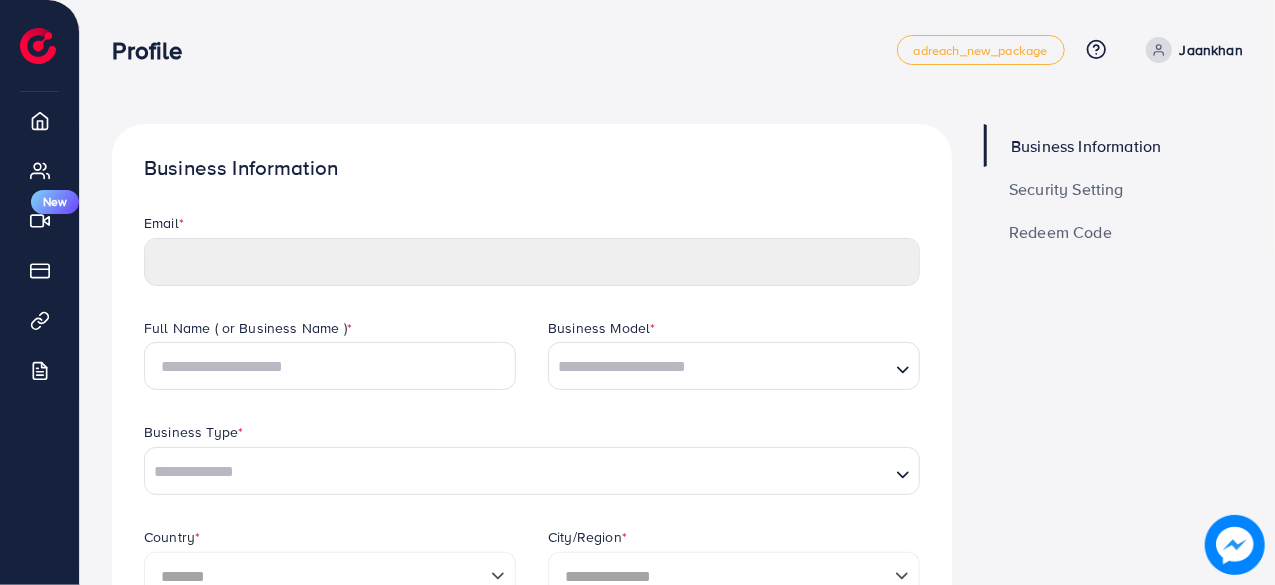 type on "********" 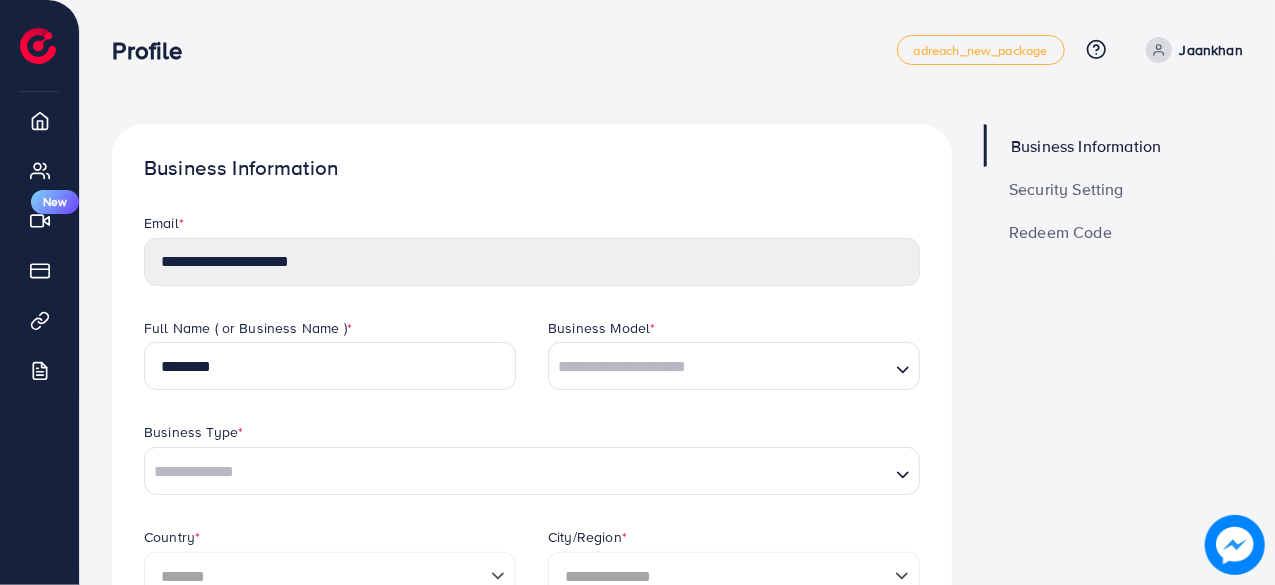 select on "********" 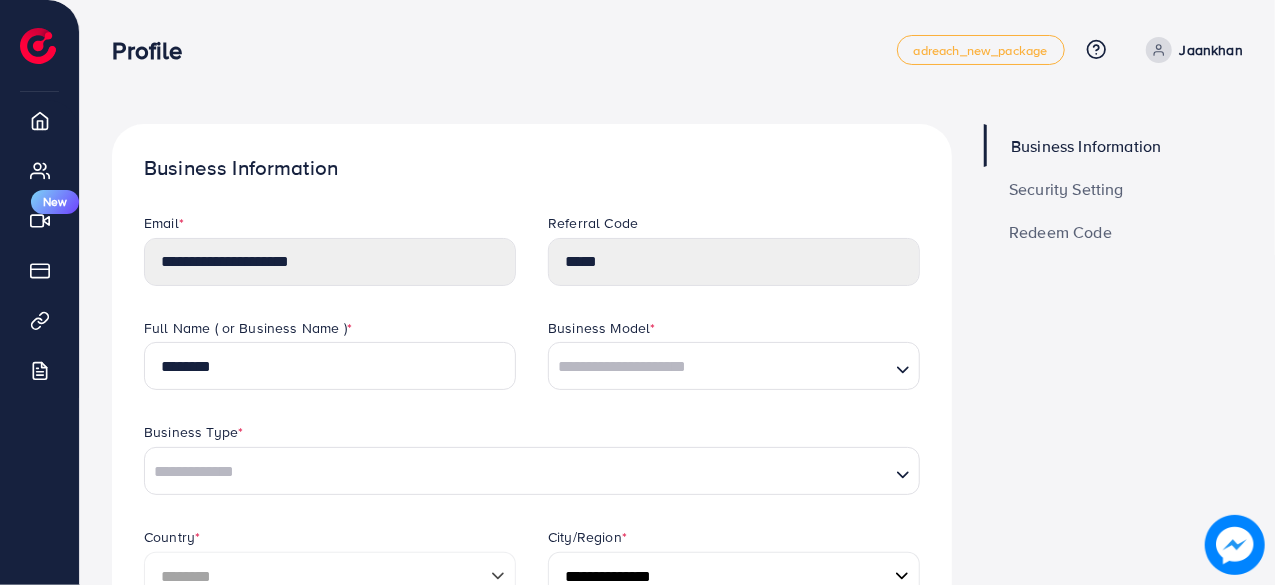 click on "Security Setting" at bounding box center (1066, 189) 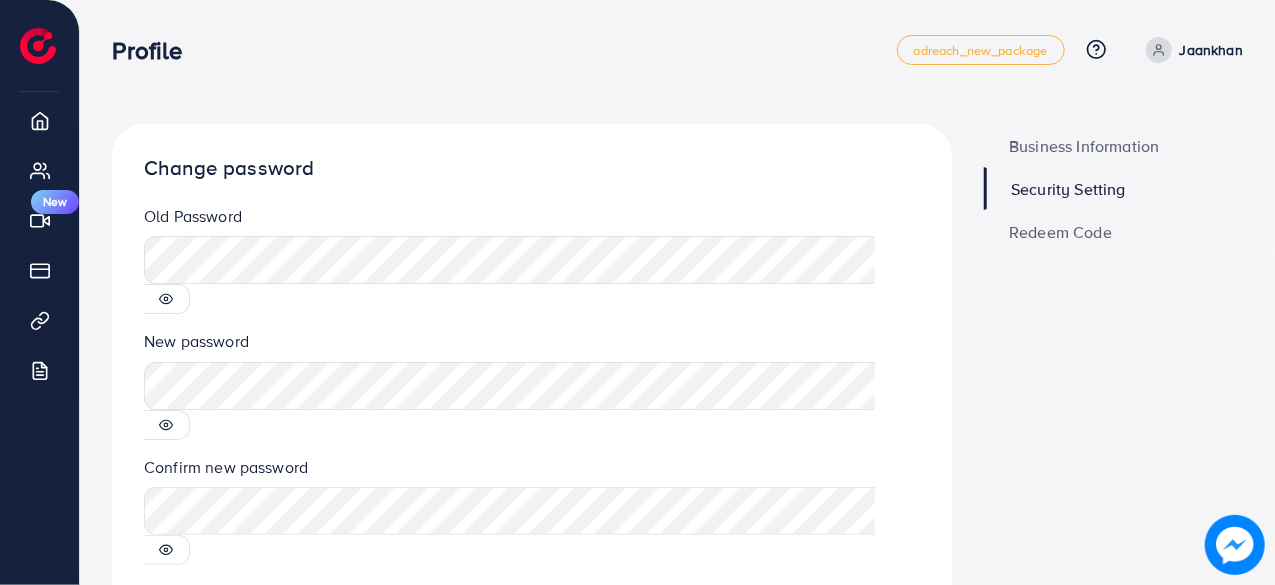click 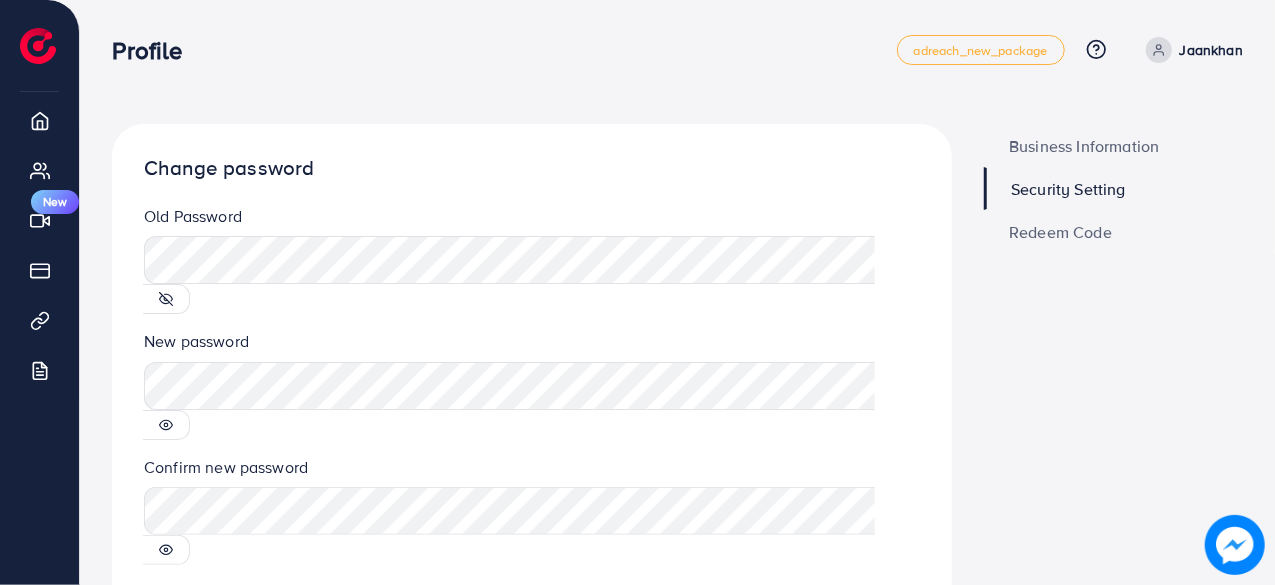 click 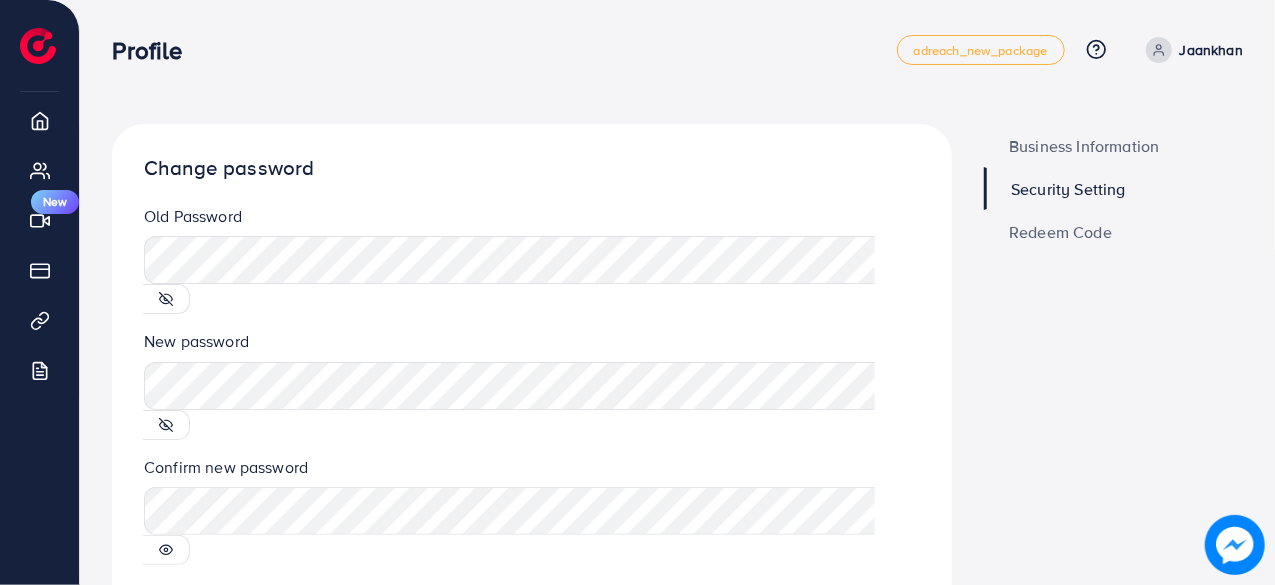 click 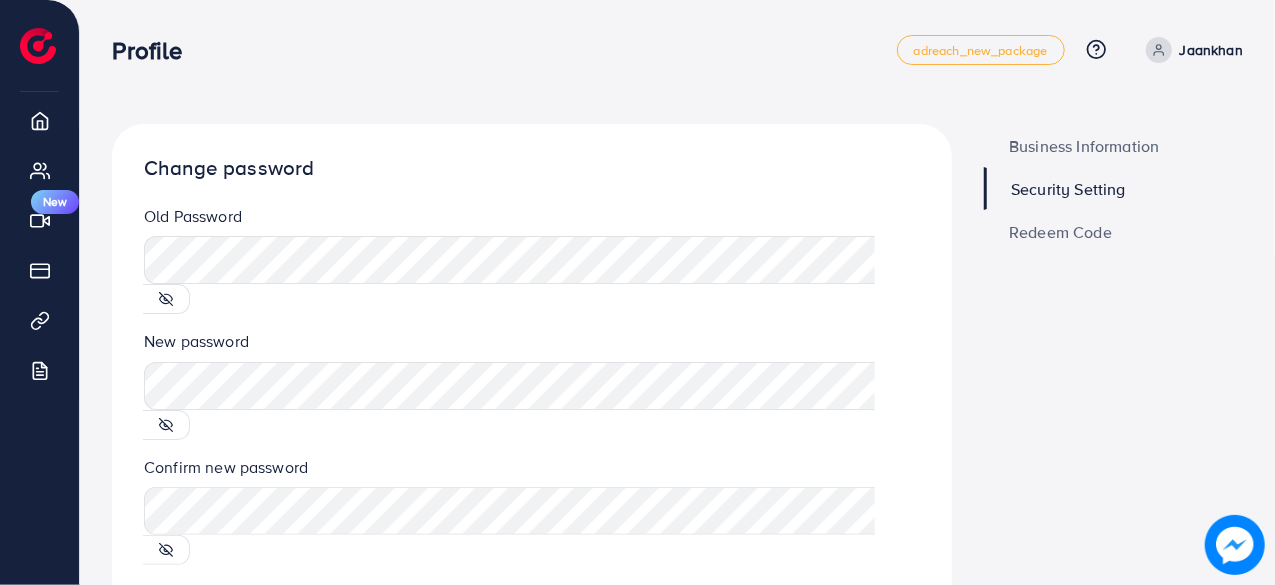 click on "Save changes" at bounding box center (208, 615) 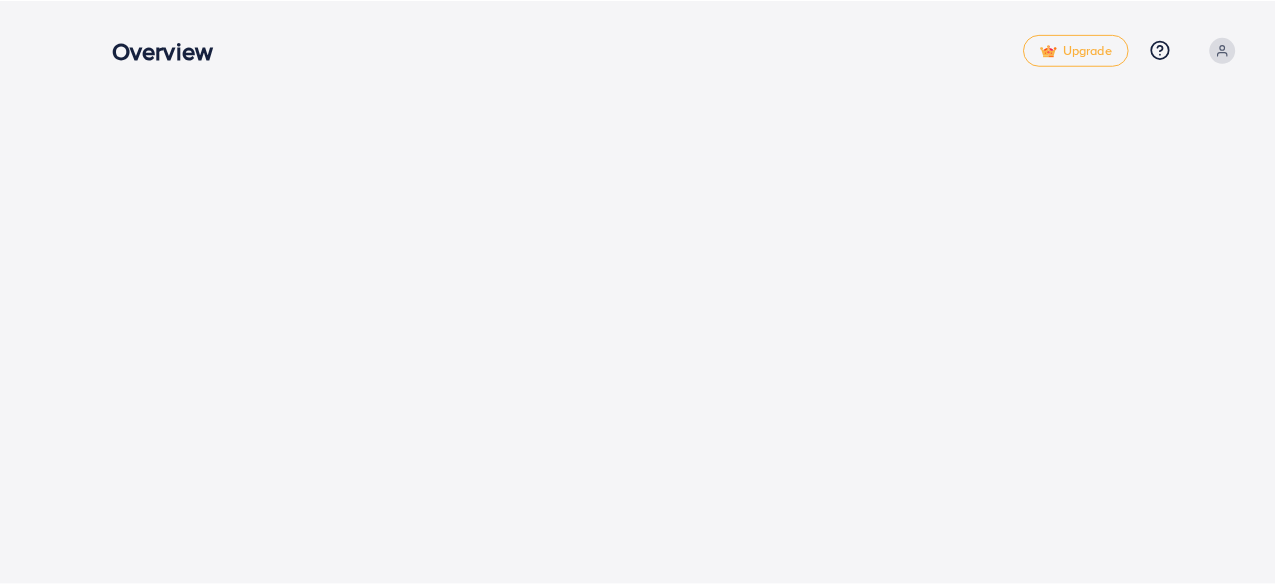 scroll, scrollTop: 0, scrollLeft: 0, axis: both 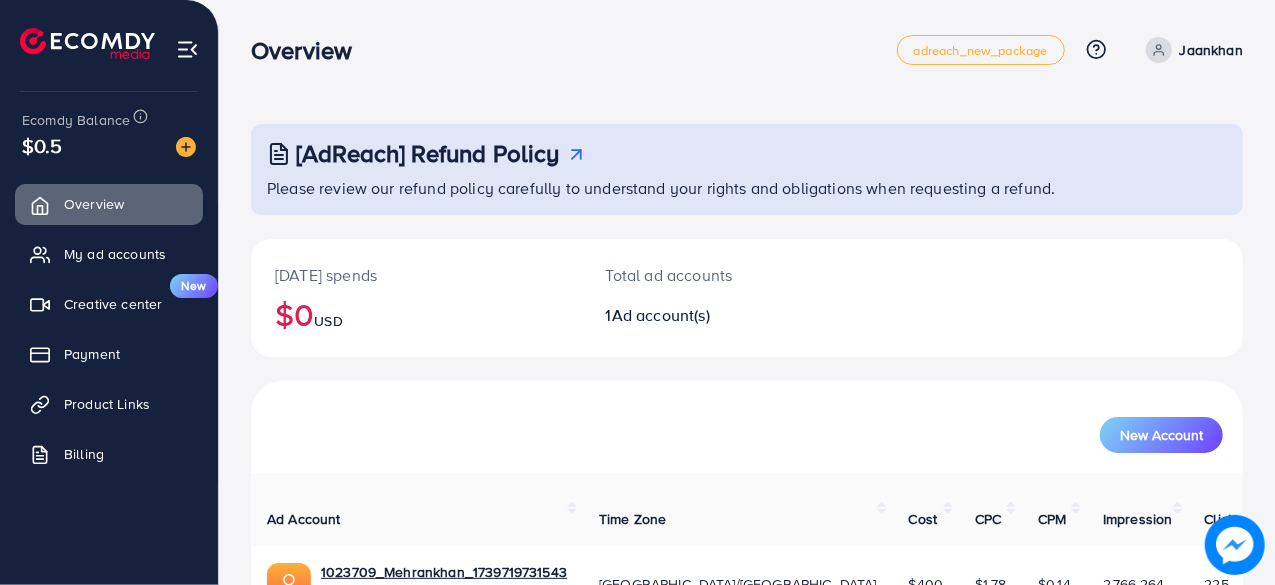 click at bounding box center [1159, 50] 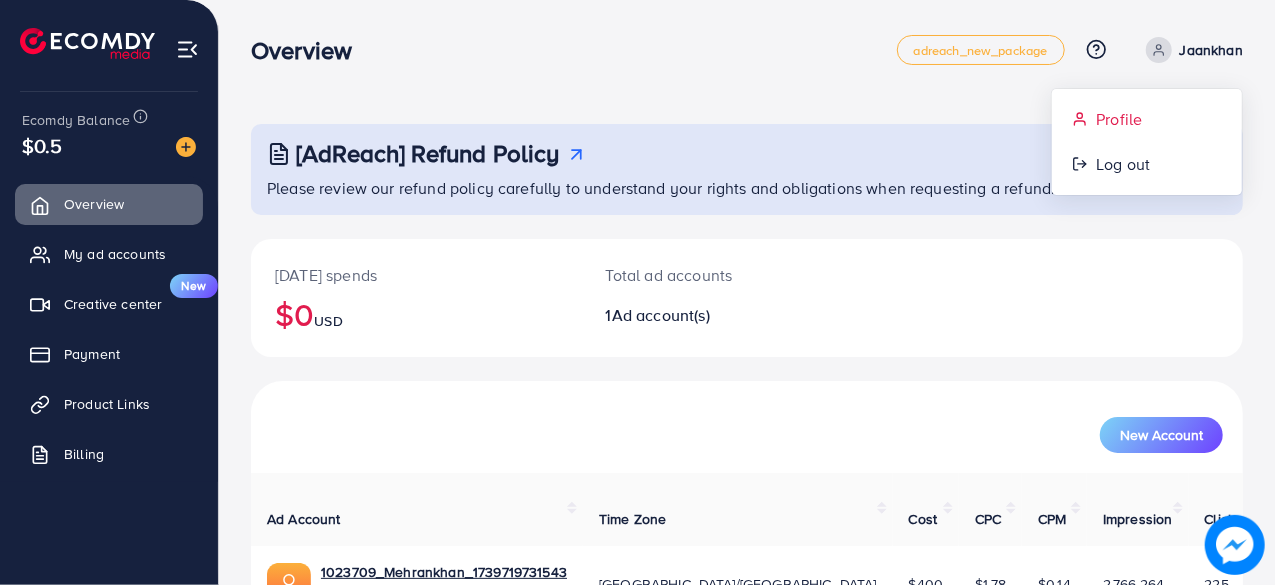click on "Profile" at bounding box center [1119, 119] 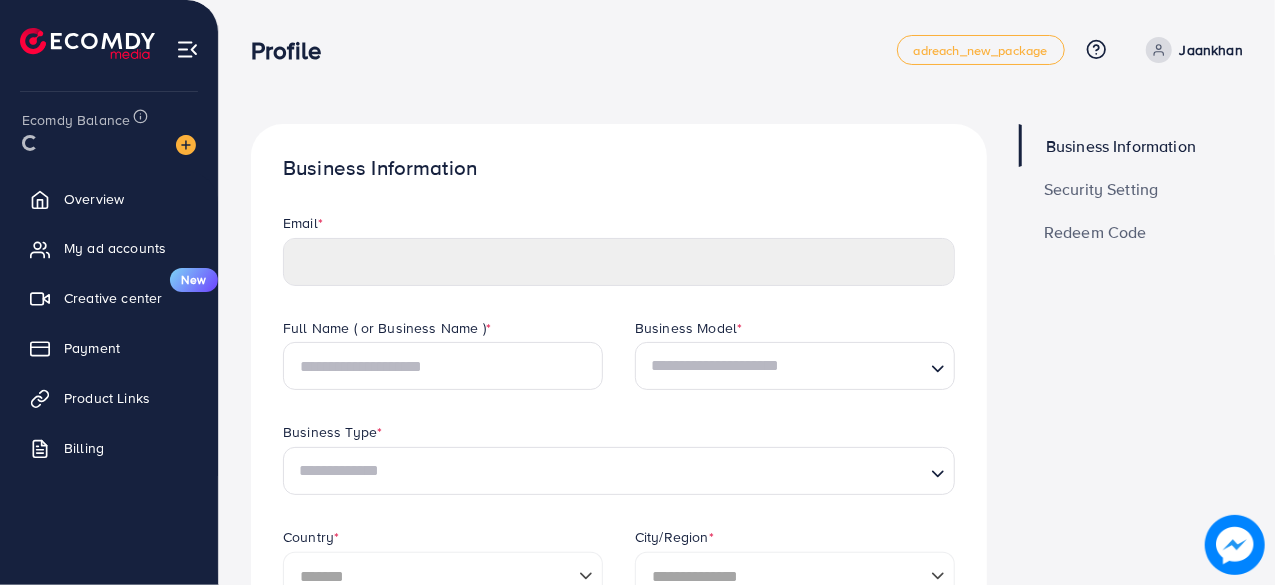 type on "**********" 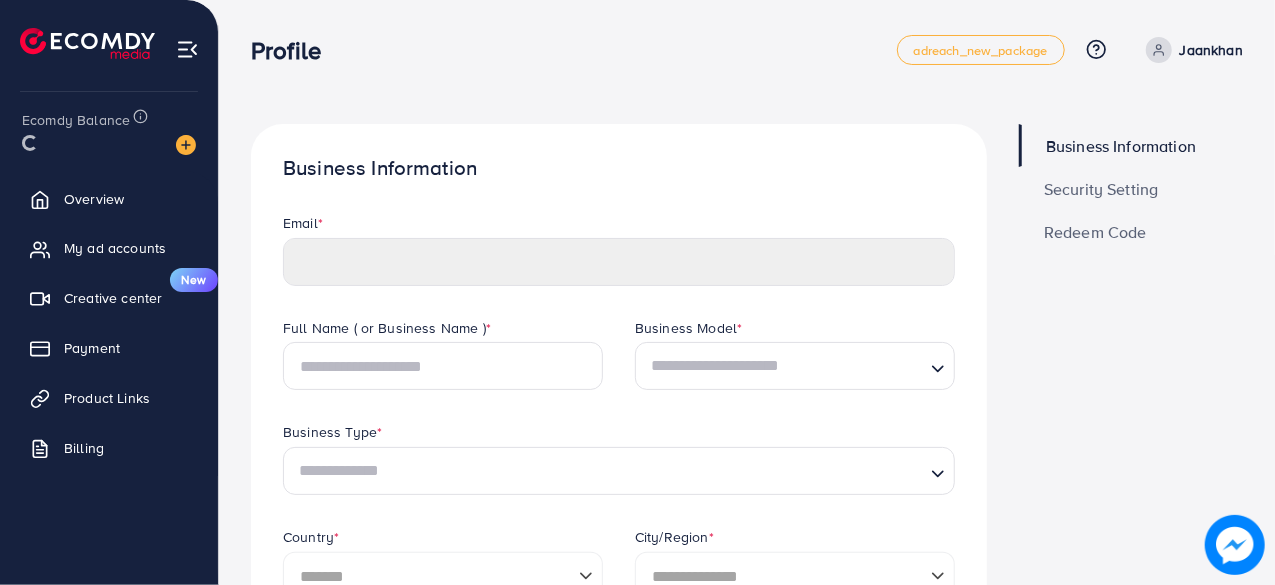 type on "********" 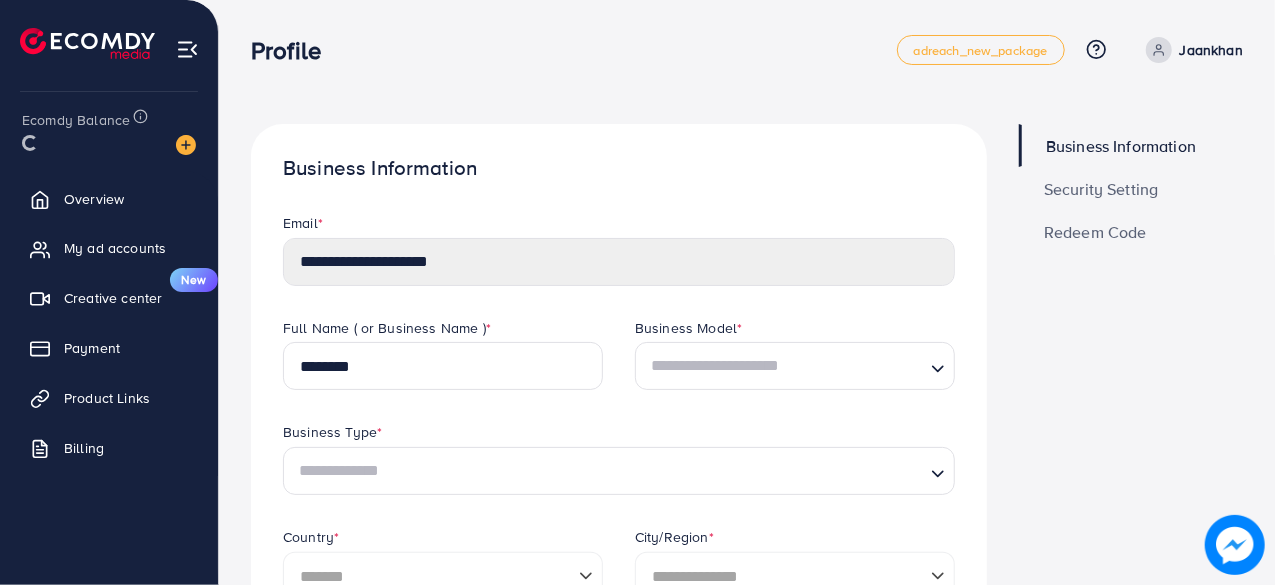 select on "********" 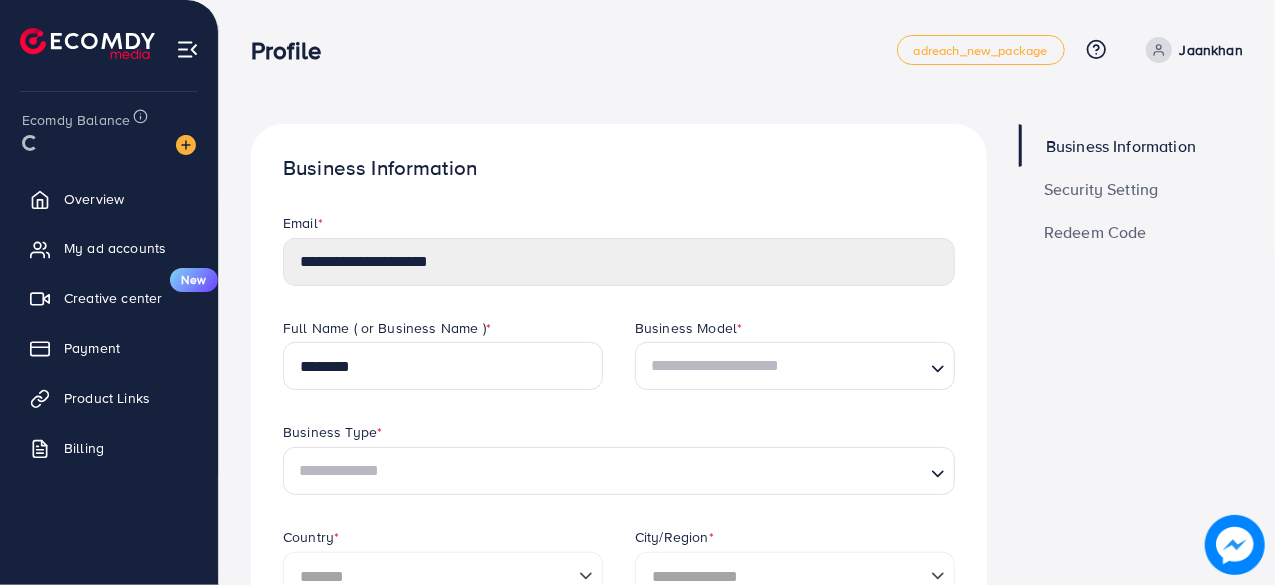 type on "******" 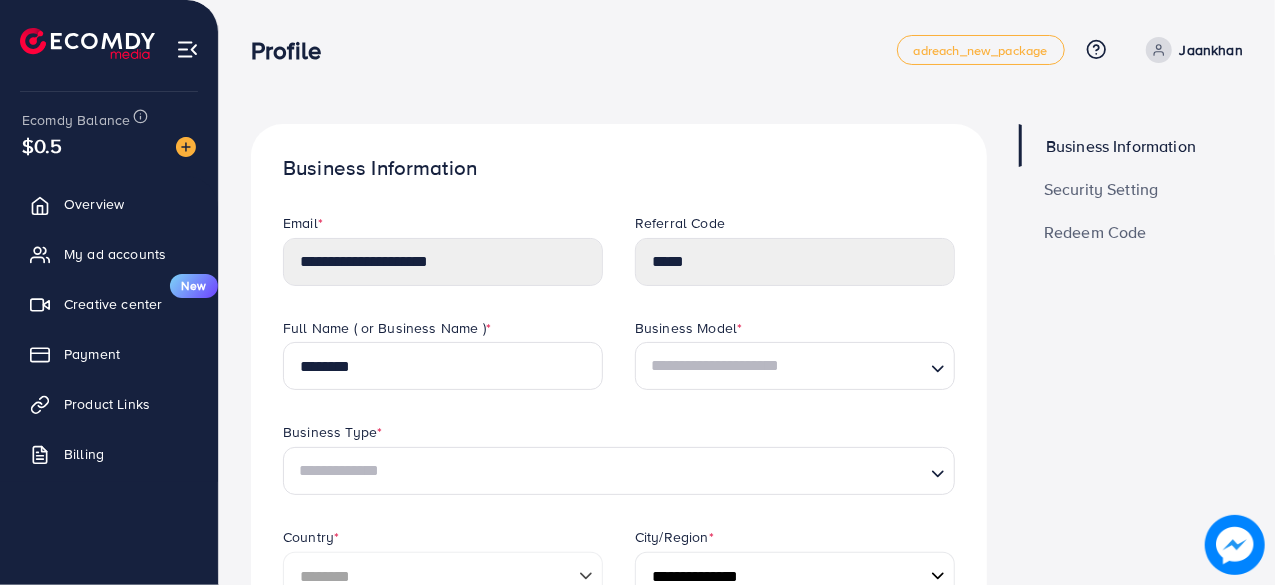 click on "Security Setting" at bounding box center (1101, 189) 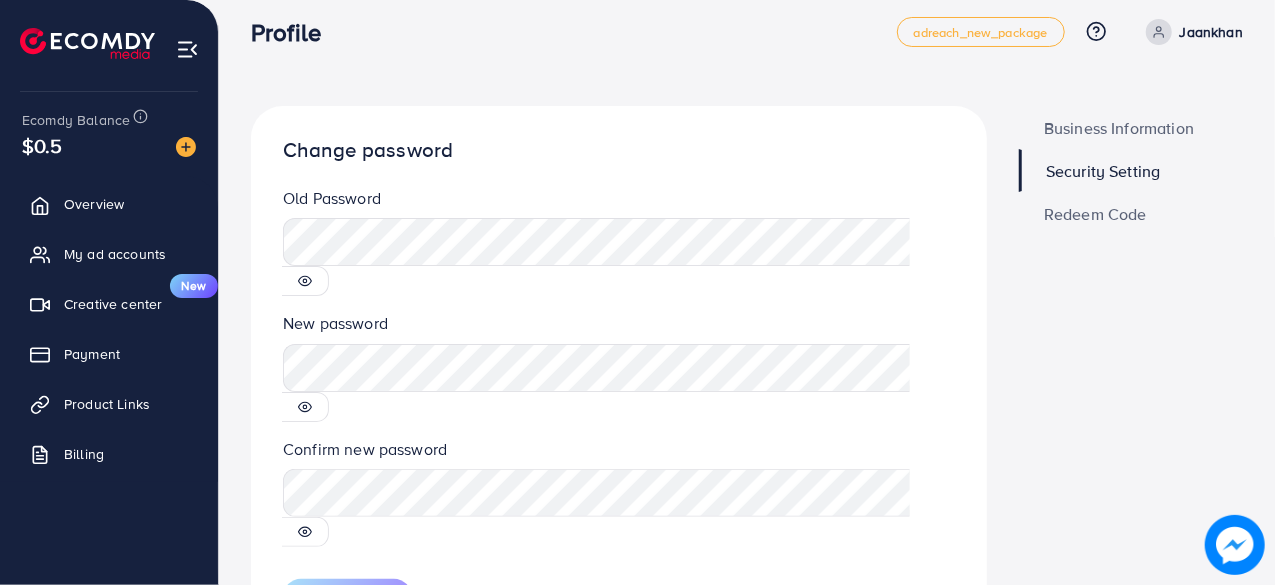 scroll, scrollTop: 0, scrollLeft: 0, axis: both 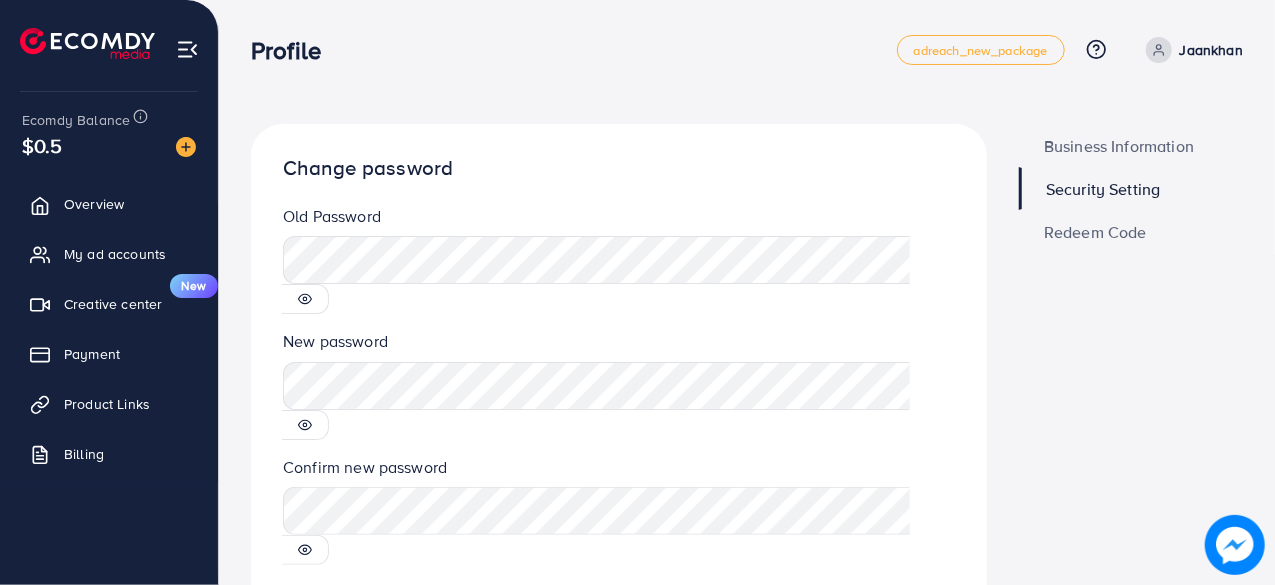 click on "Business Information" at bounding box center [1119, 146] 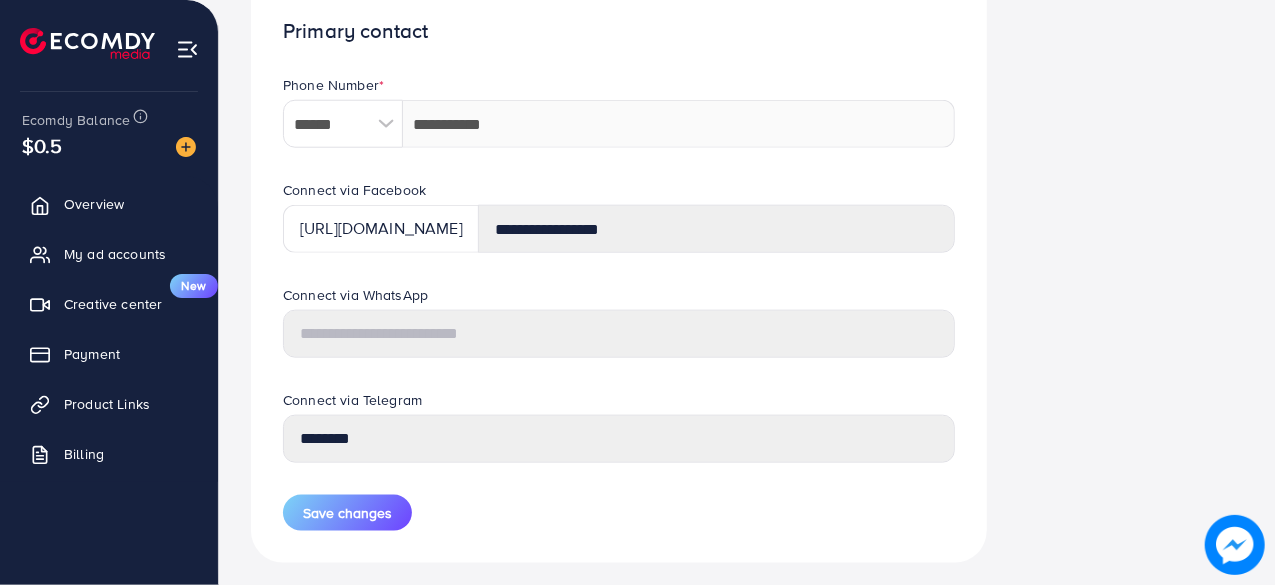 scroll, scrollTop: 956, scrollLeft: 0, axis: vertical 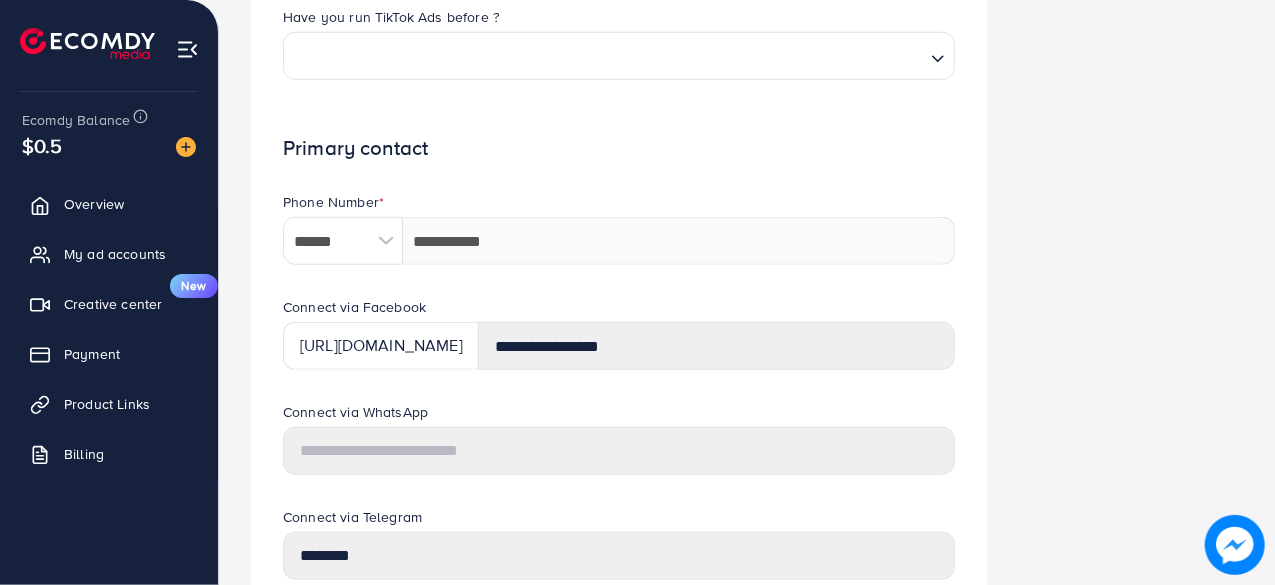 click at bounding box center [385, 241] 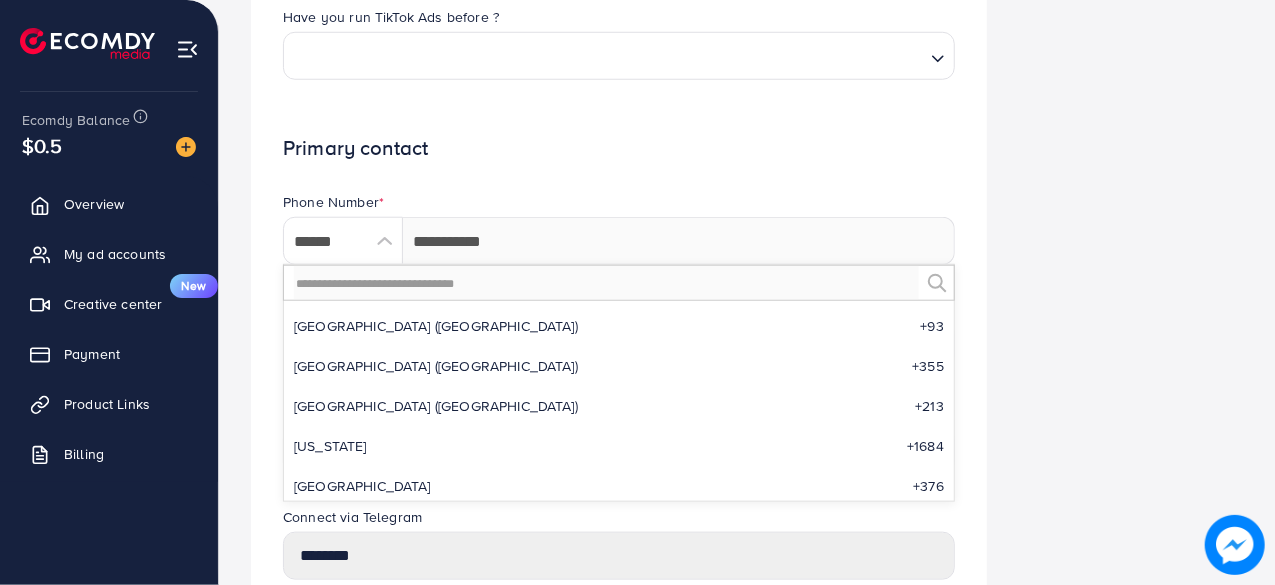 scroll, scrollTop: 6325, scrollLeft: 0, axis: vertical 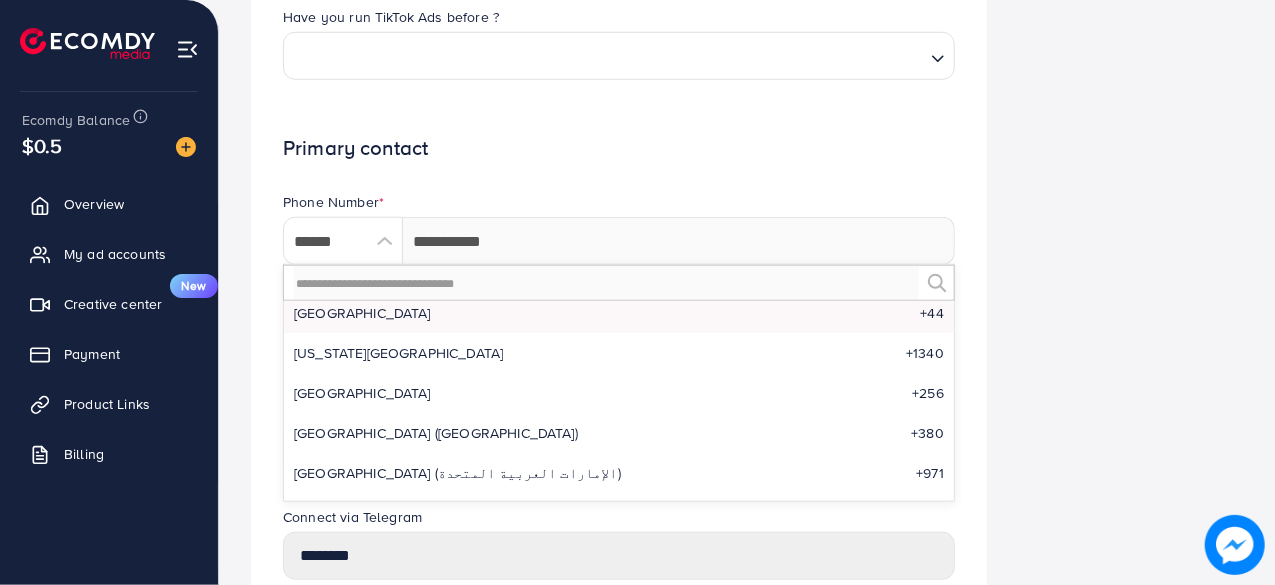 click on "United Kingdom +44" at bounding box center [619, 313] 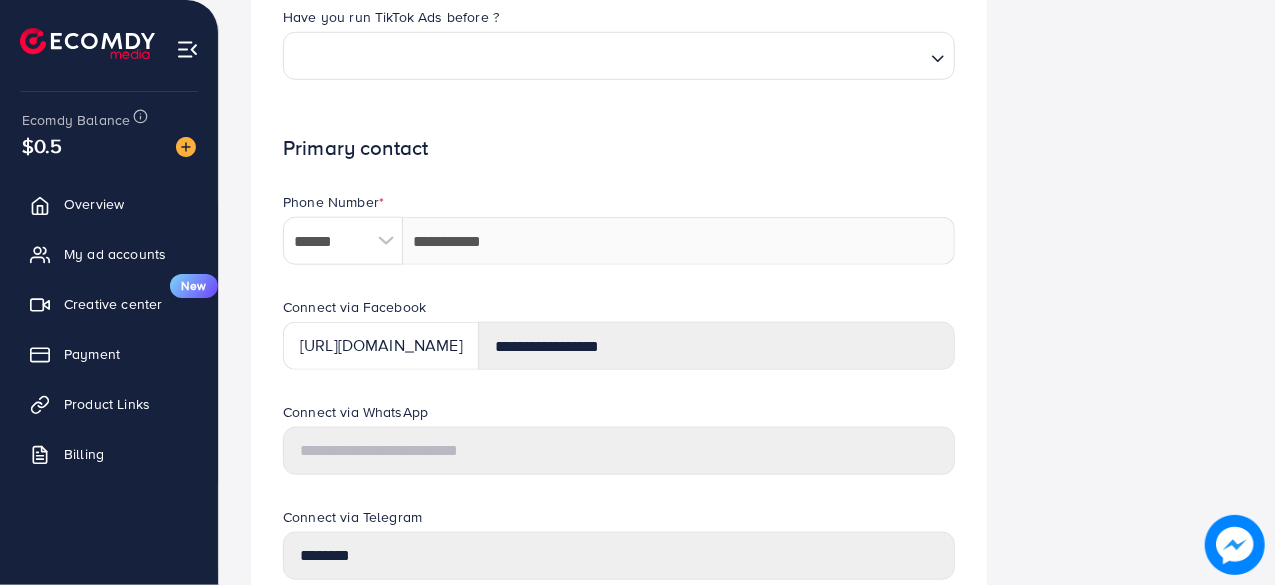type on "******" 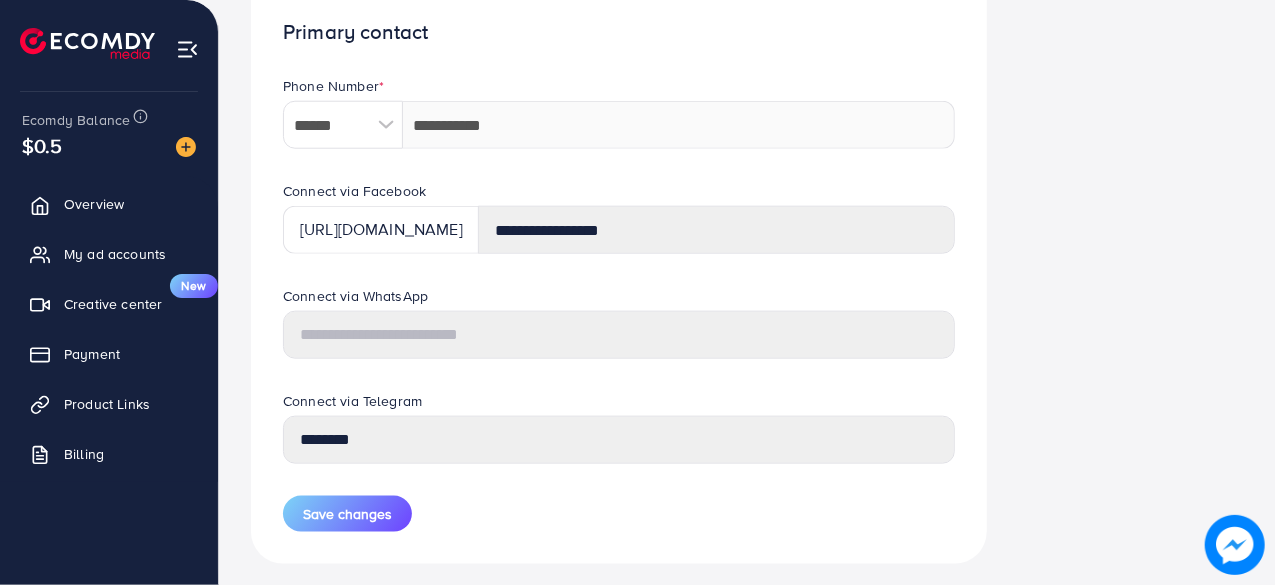 scroll, scrollTop: 955, scrollLeft: 0, axis: vertical 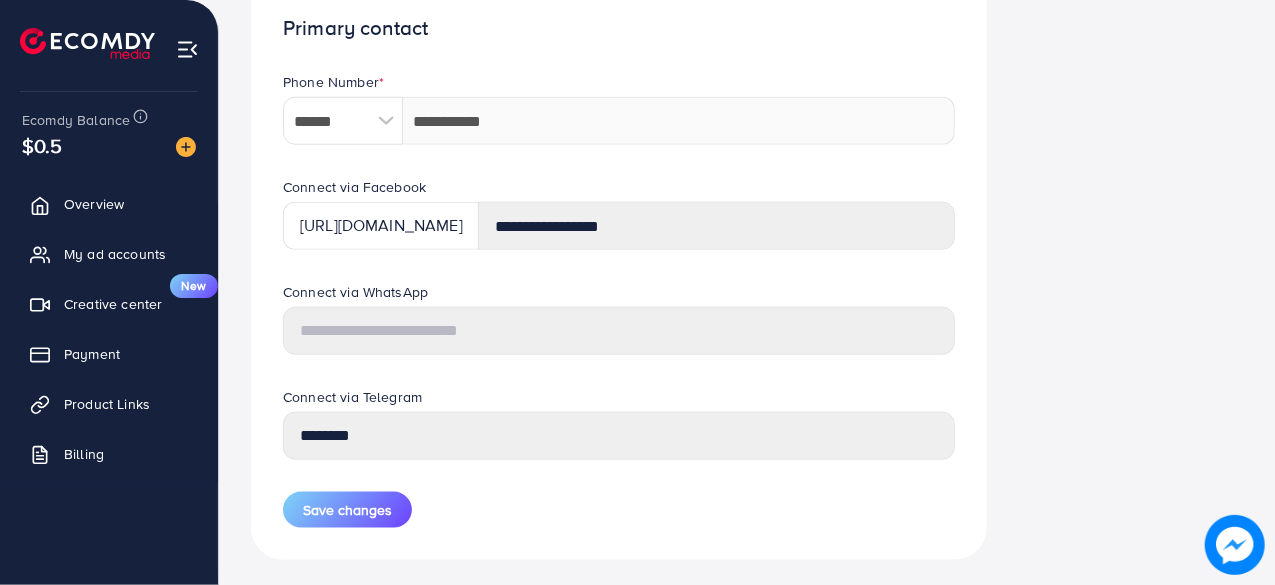 click on "https://www.facebook.com/" at bounding box center [381, 226] 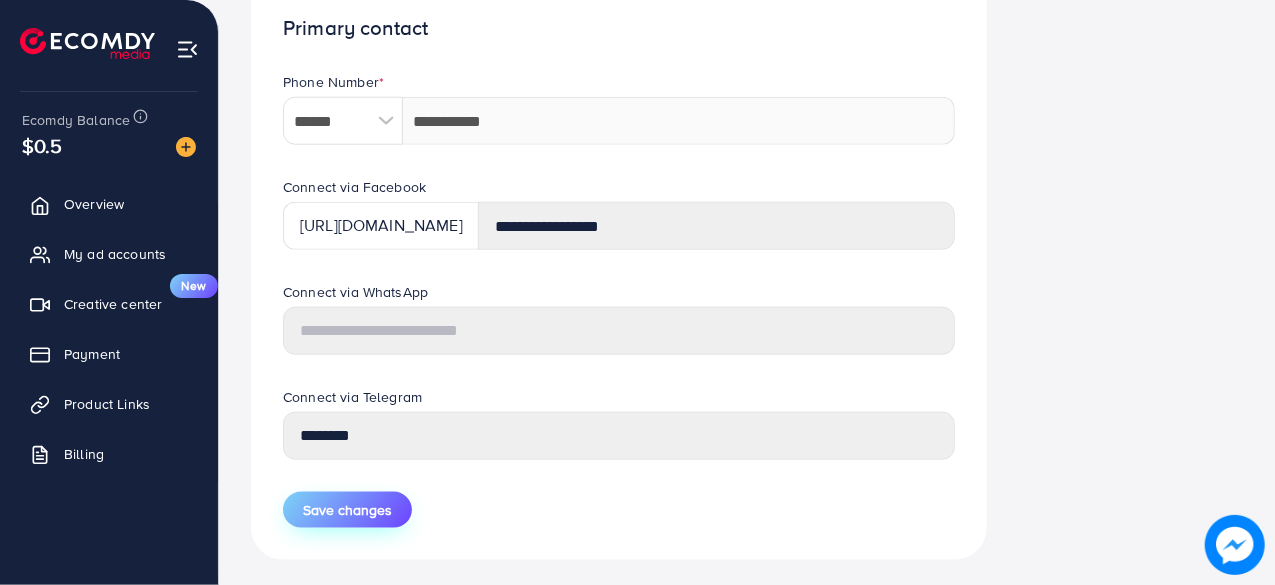 click on "Save changes" at bounding box center [347, 510] 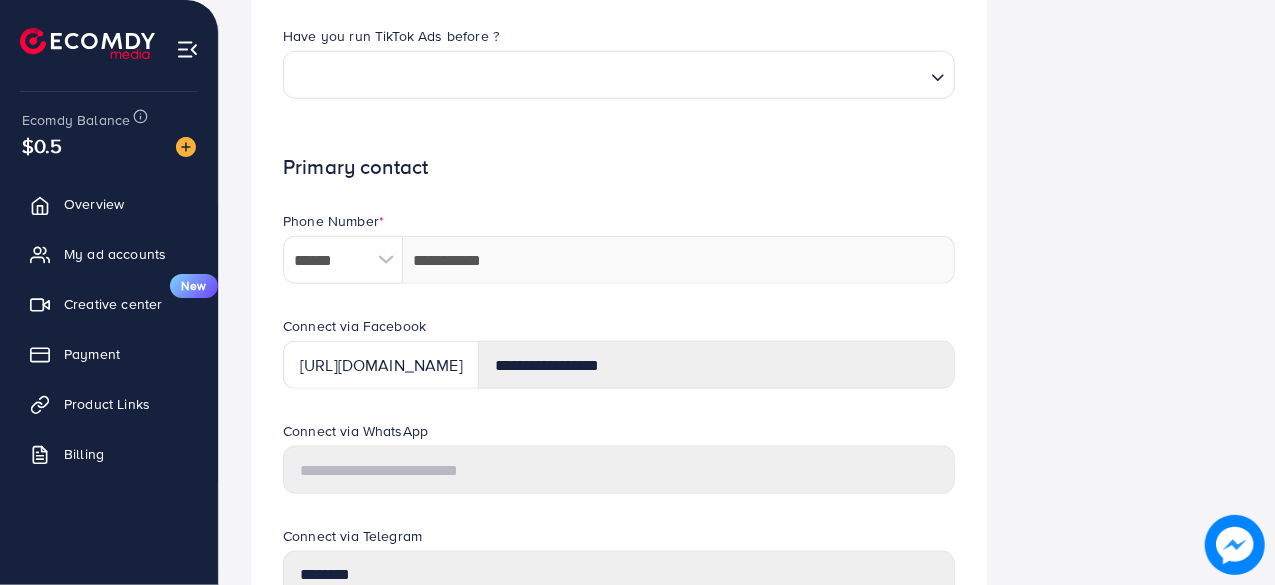 scroll, scrollTop: 1094, scrollLeft: 0, axis: vertical 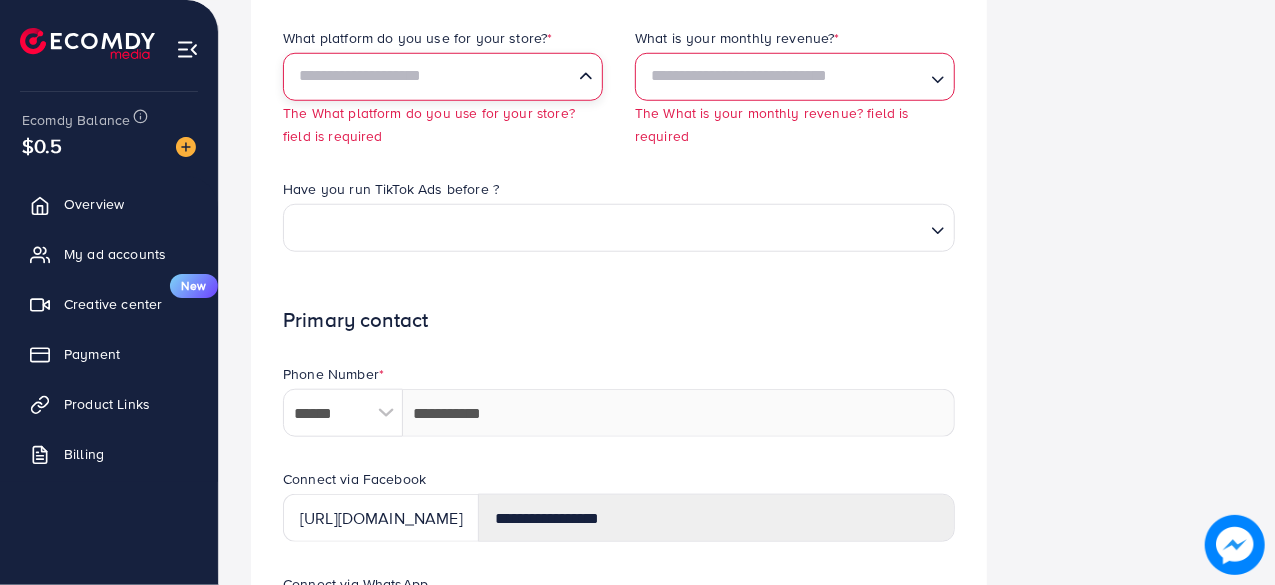 click at bounding box center (431, 76) 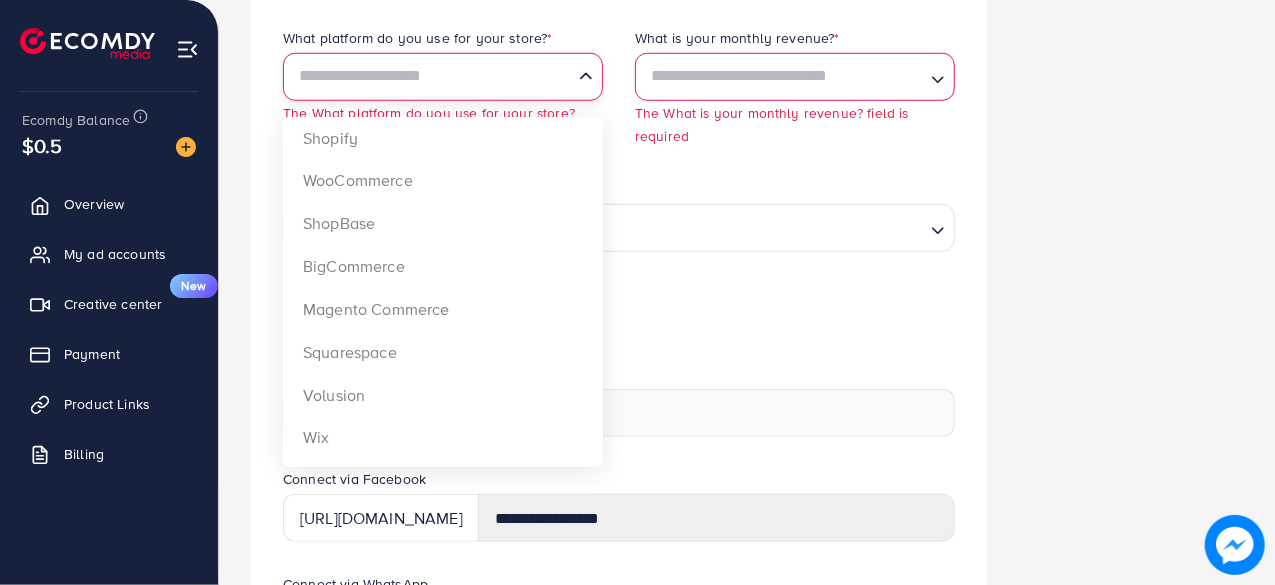 click at bounding box center (613, 227) 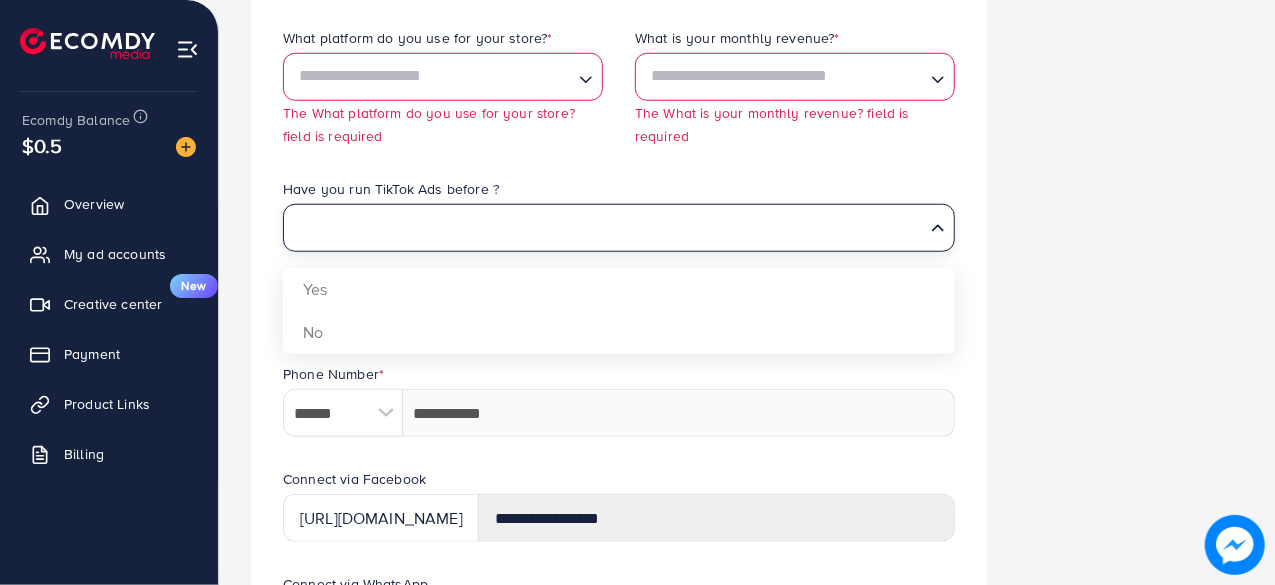 click on "Business Information Security Setting Redeem Code" at bounding box center [1131, 103] 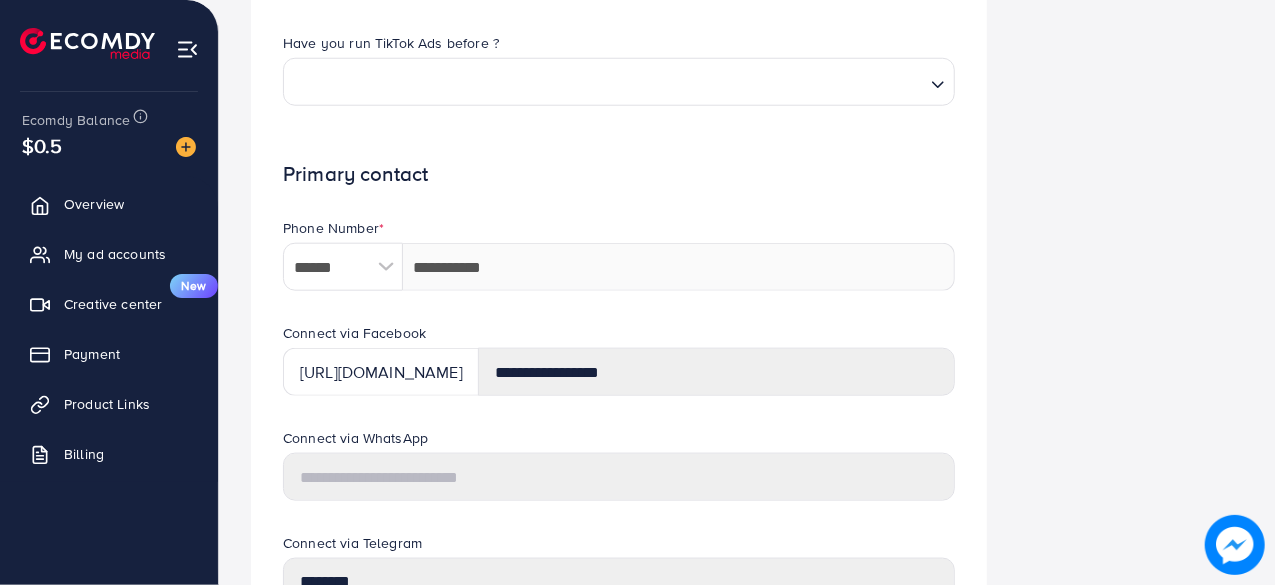 scroll, scrollTop: 964, scrollLeft: 0, axis: vertical 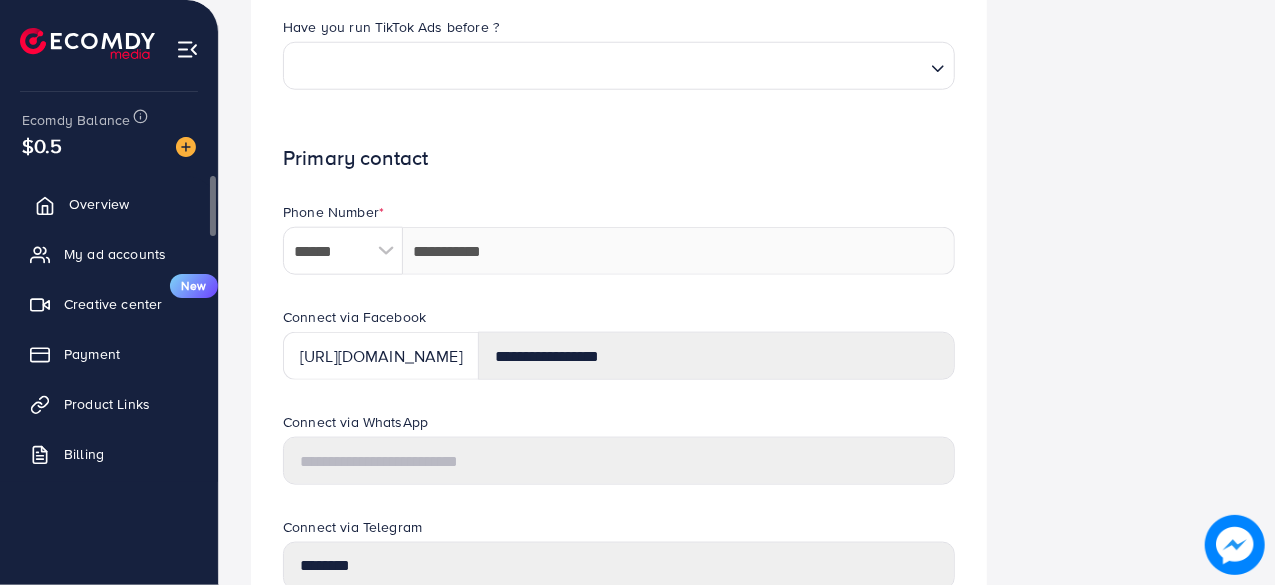 click on "Overview" at bounding box center [109, 204] 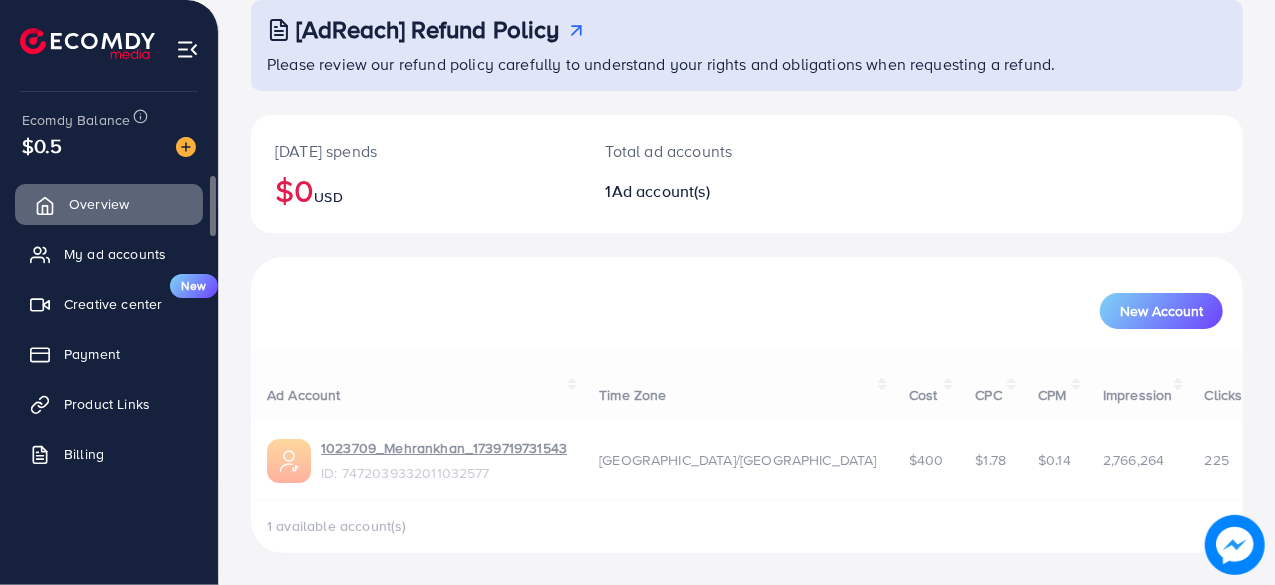 scroll, scrollTop: 0, scrollLeft: 0, axis: both 